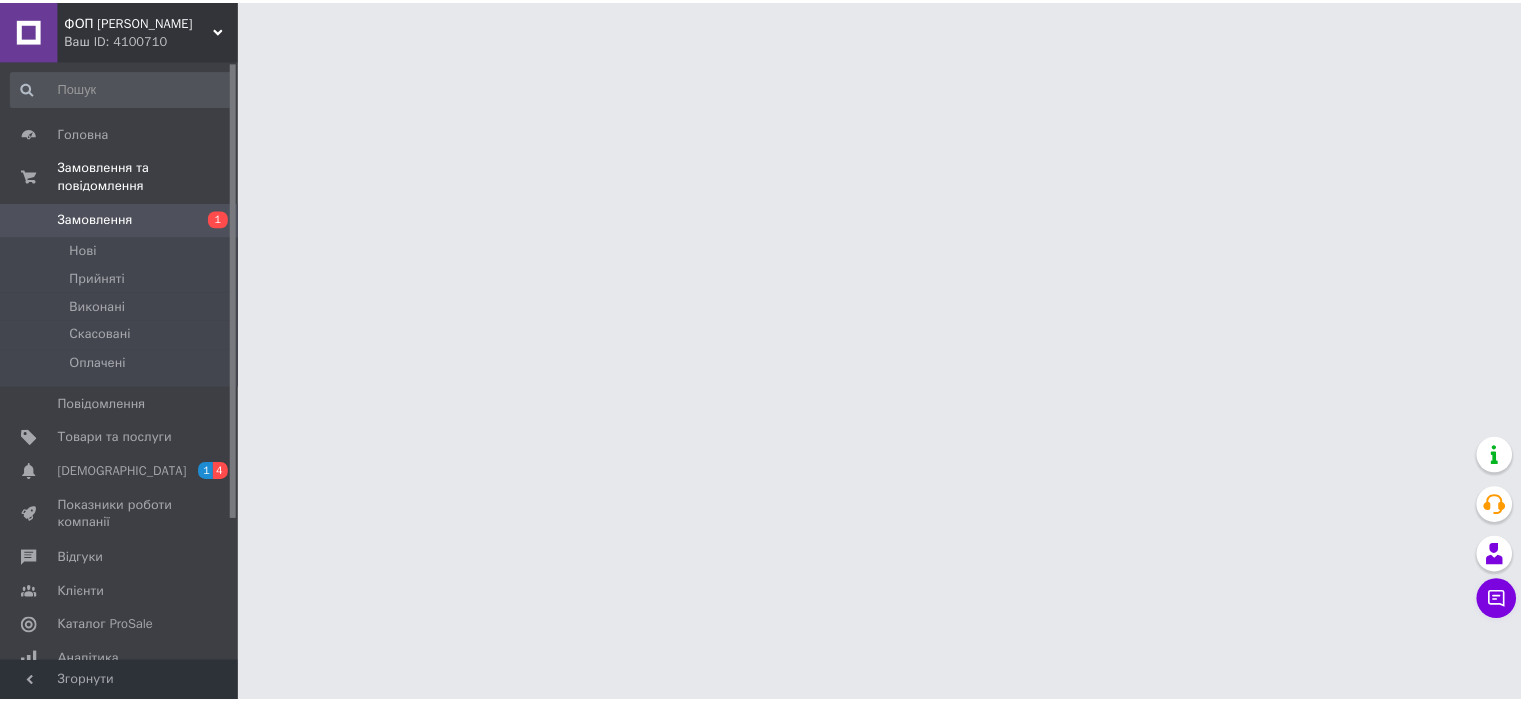 scroll, scrollTop: 0, scrollLeft: 0, axis: both 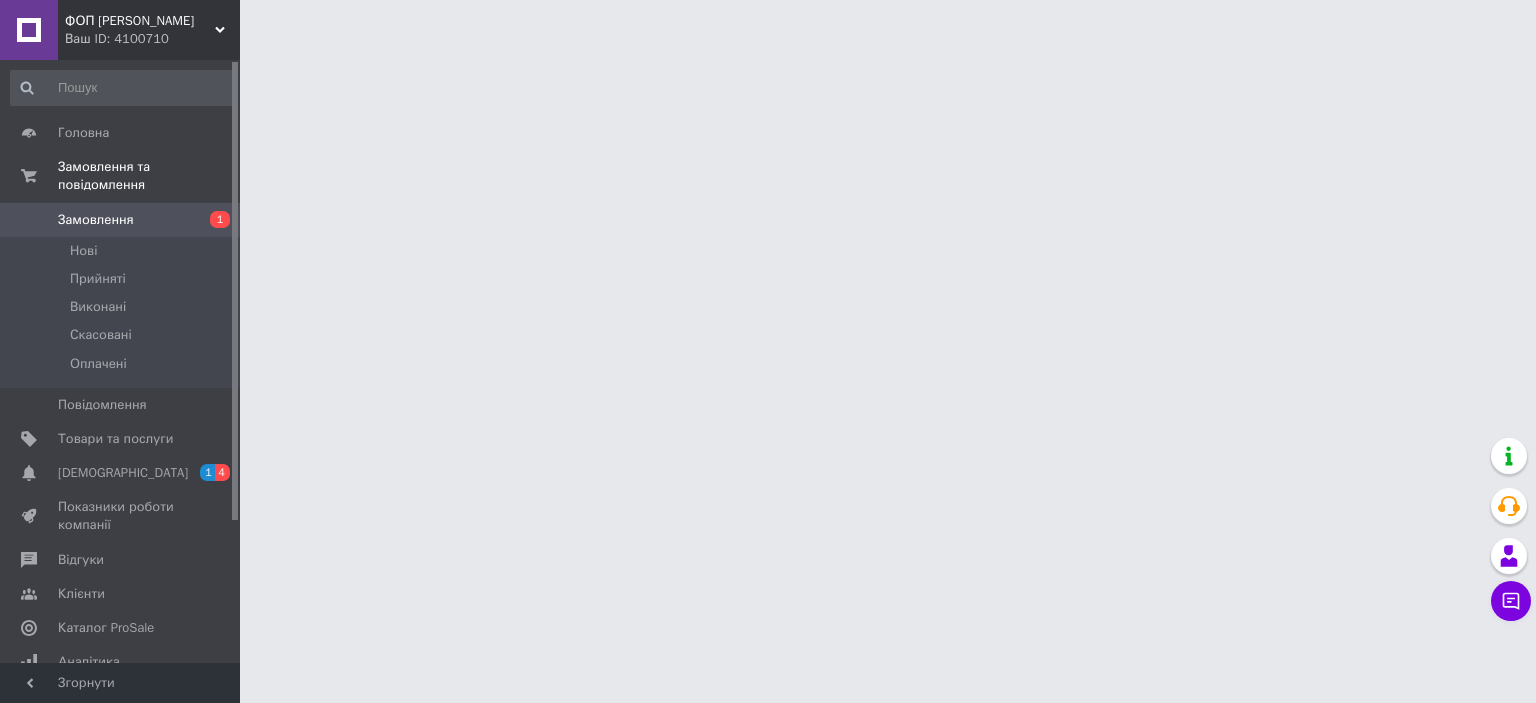 click on "Замовлення" at bounding box center (96, 220) 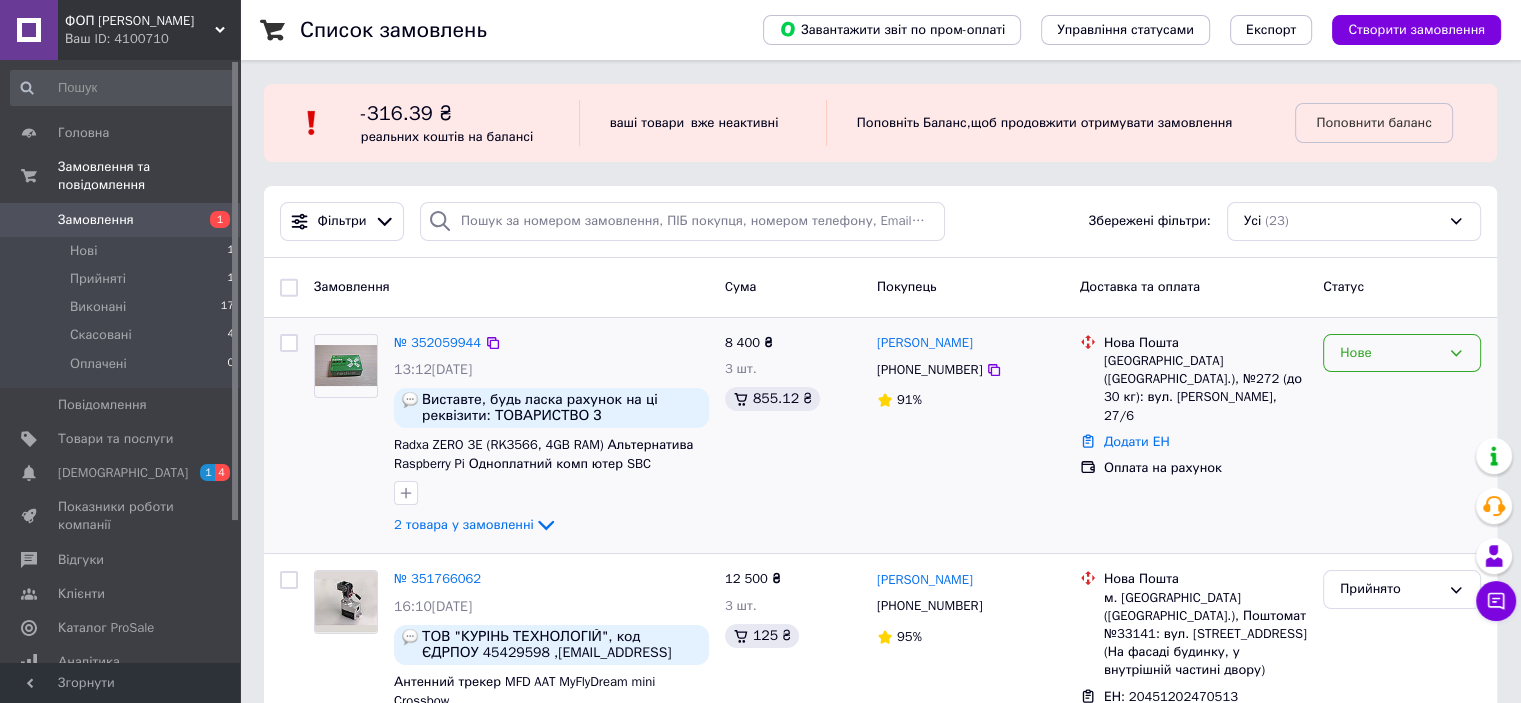 click on "Нове" at bounding box center (1402, 353) 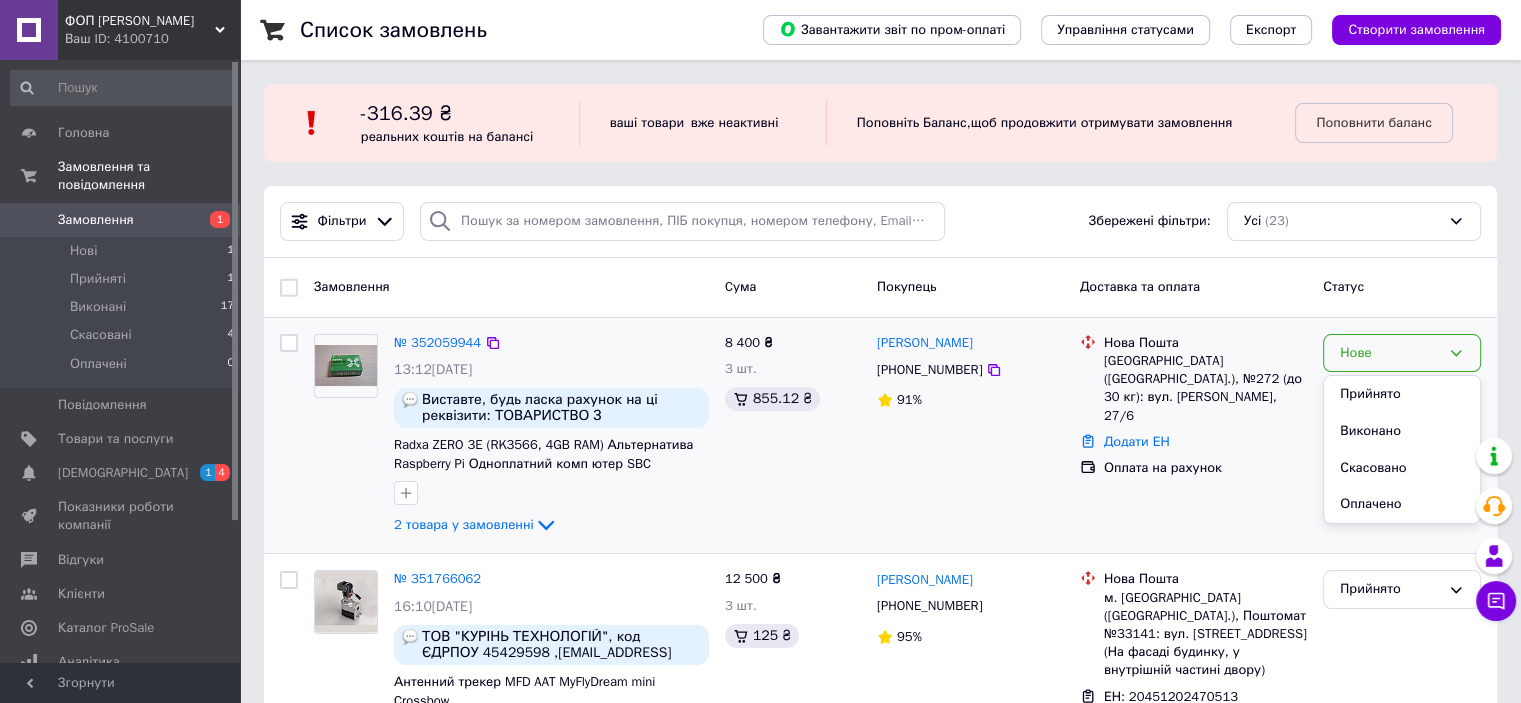 click on "Станіслав Зуєв +380631919145 91%" at bounding box center (970, 436) 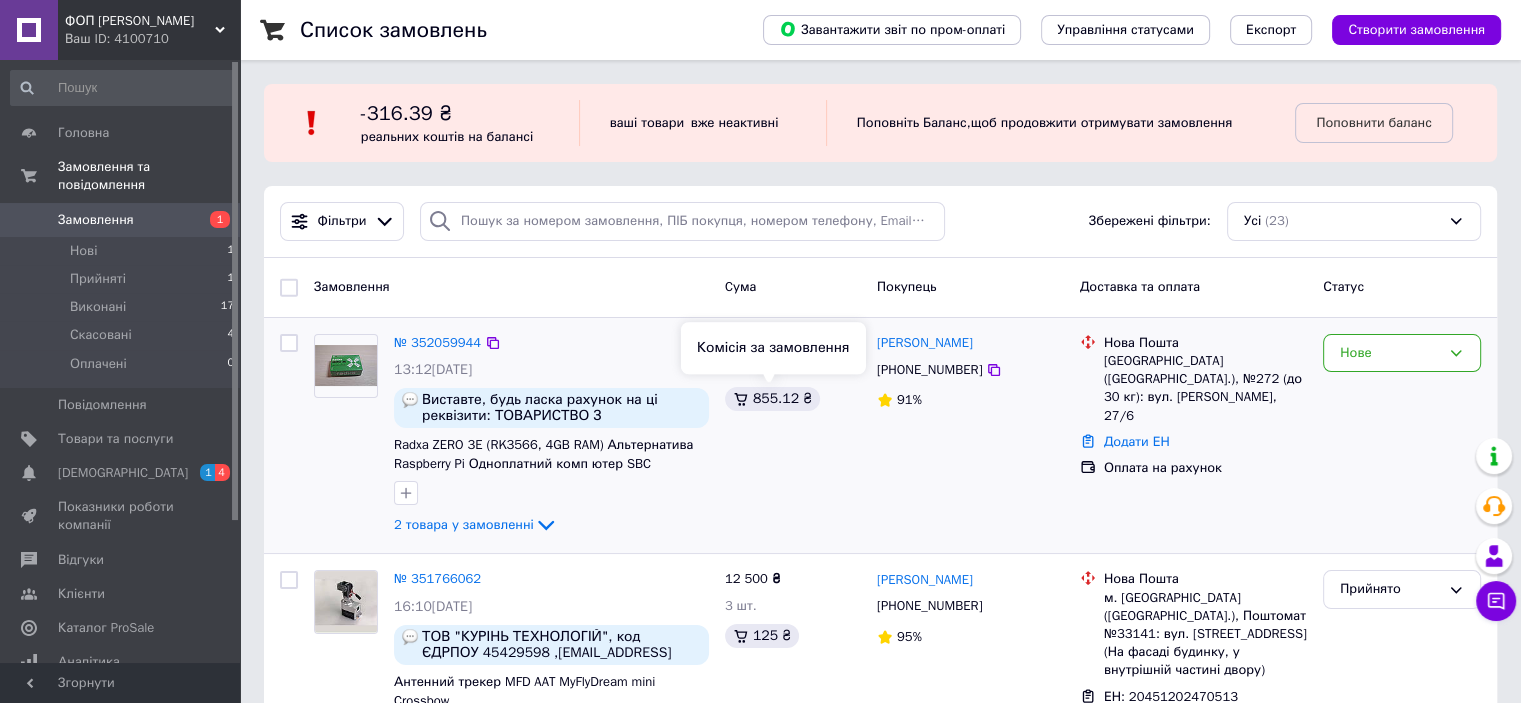 click on "855.12 ₴" at bounding box center [772, 399] 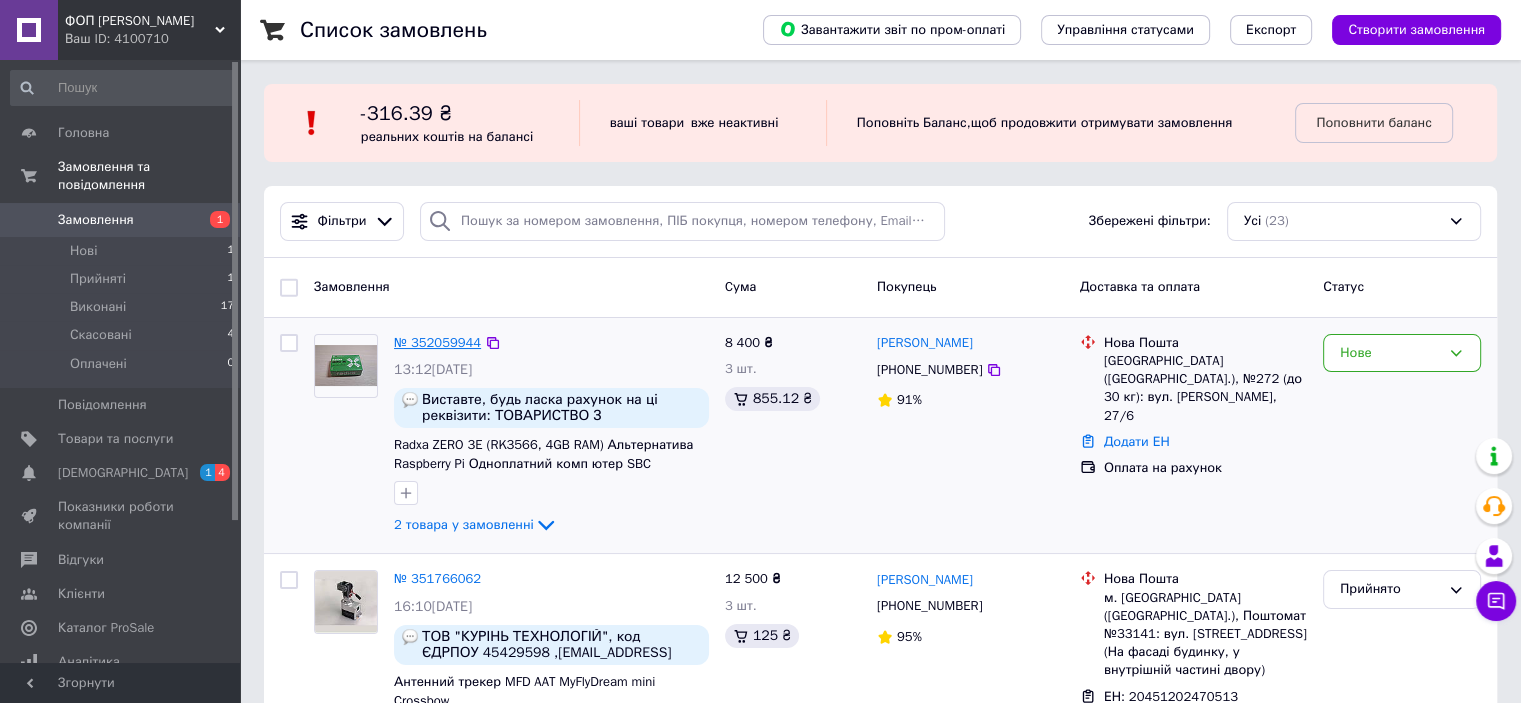 click on "№ 352059944" at bounding box center (437, 342) 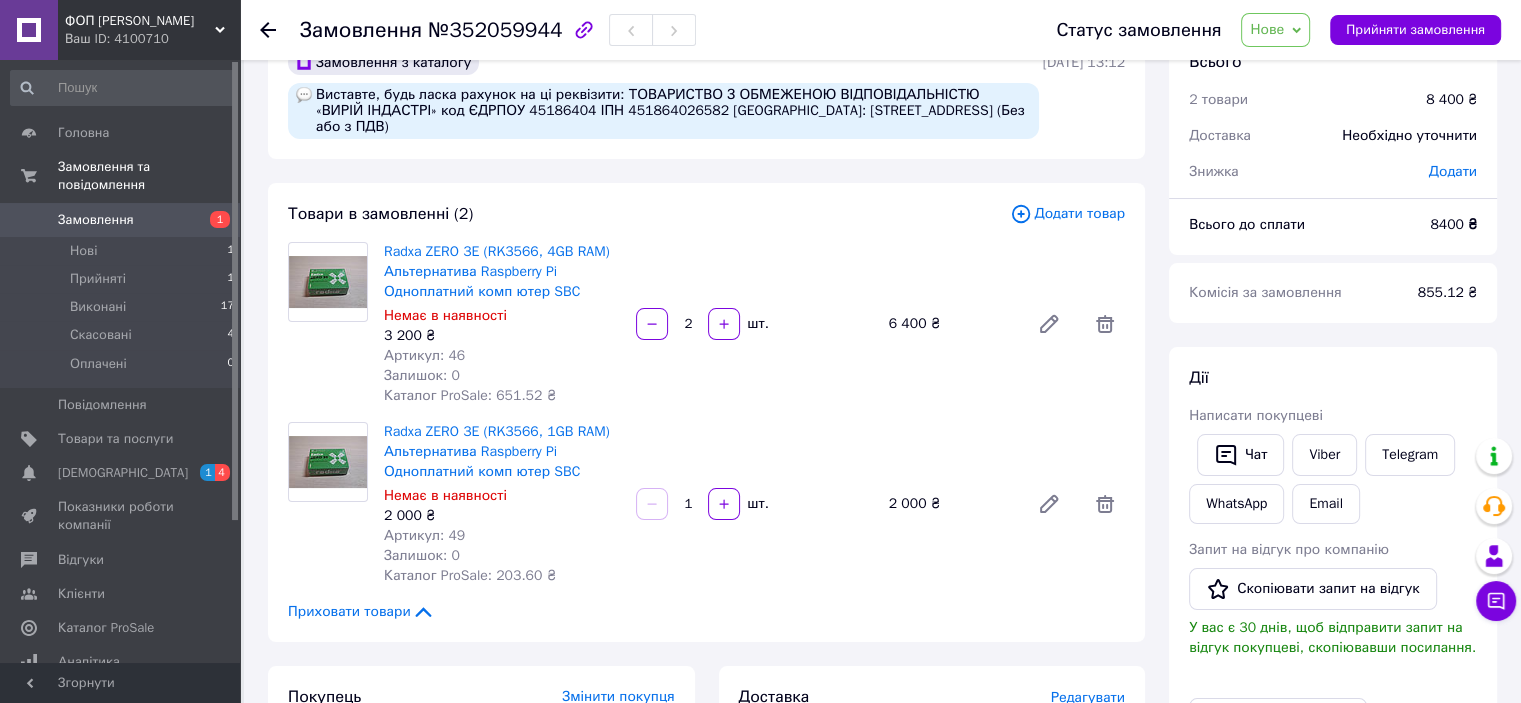 scroll, scrollTop: 0, scrollLeft: 0, axis: both 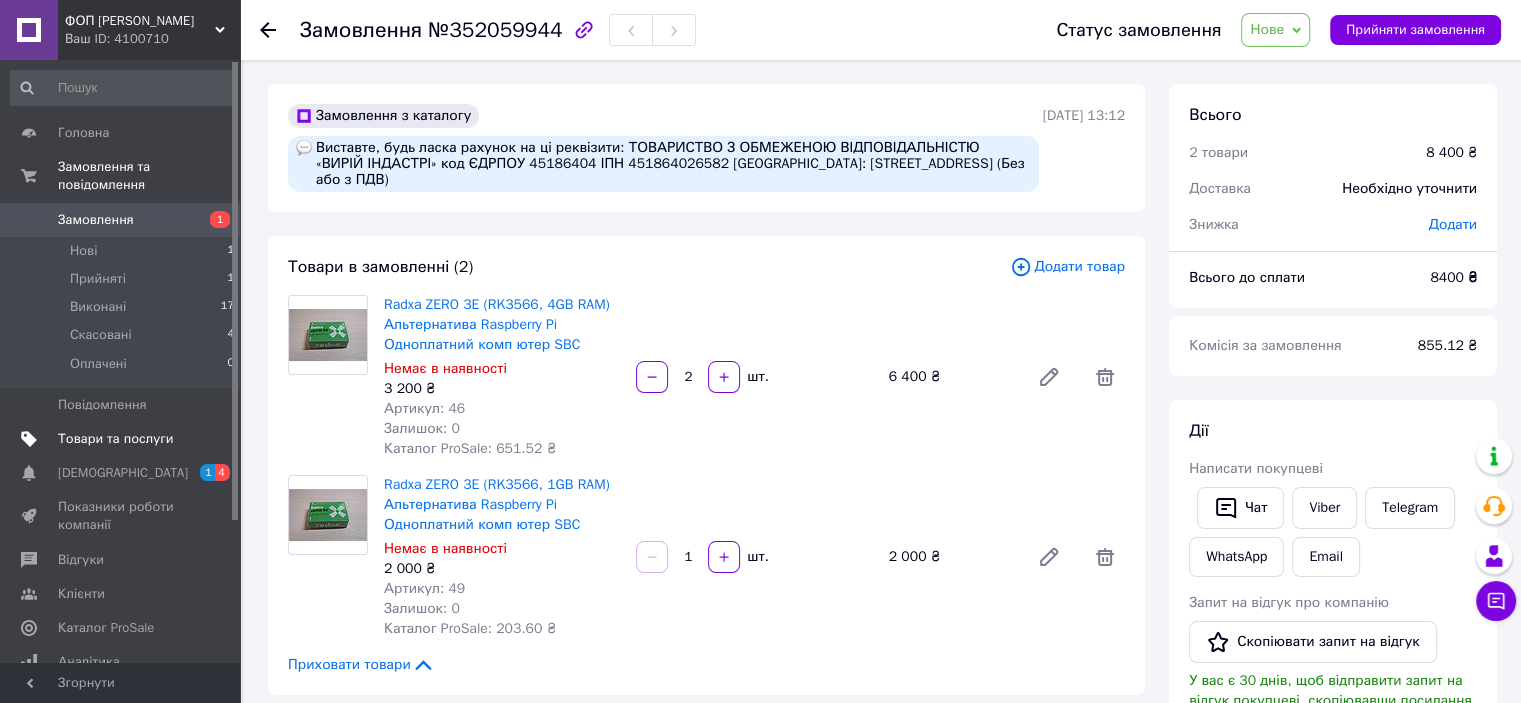 click on "Товари та послуги" at bounding box center [115, 439] 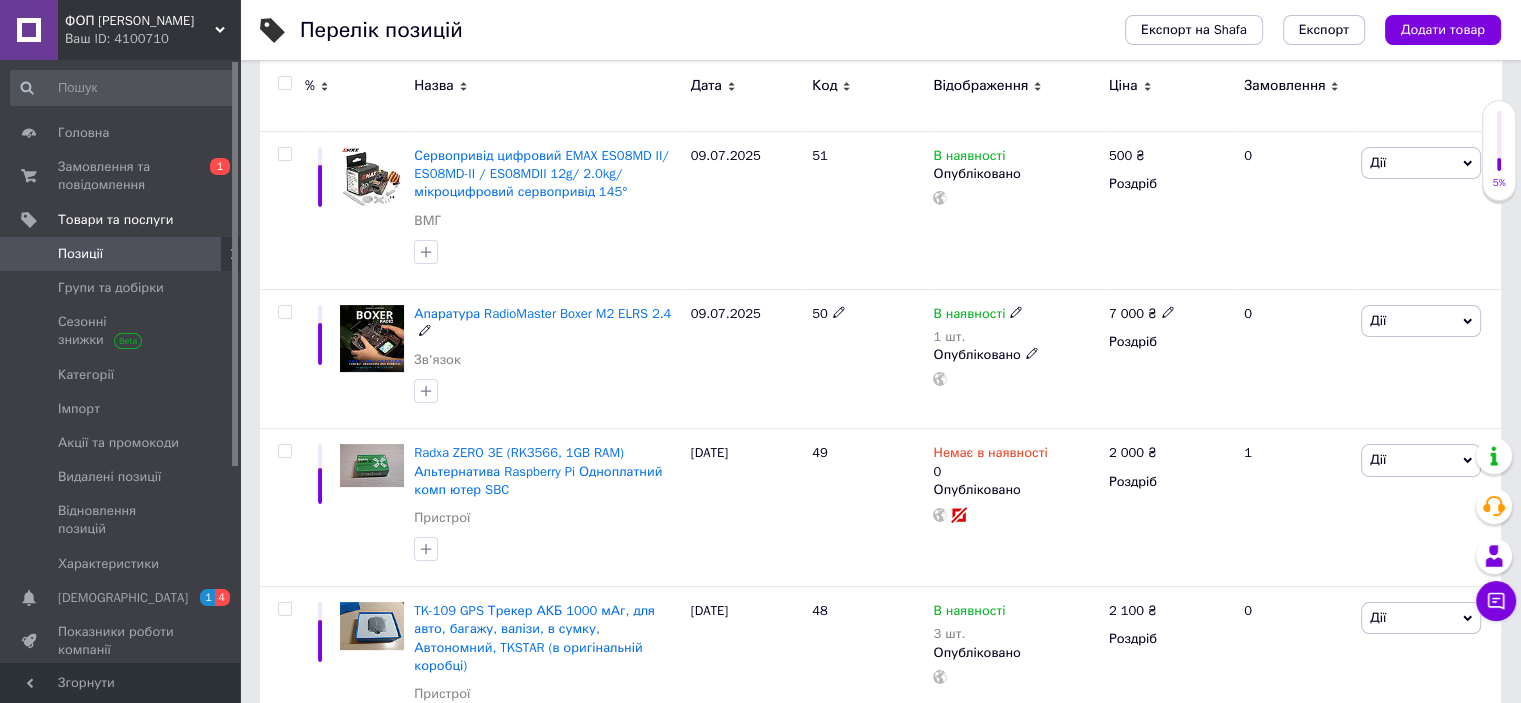 scroll, scrollTop: 400, scrollLeft: 0, axis: vertical 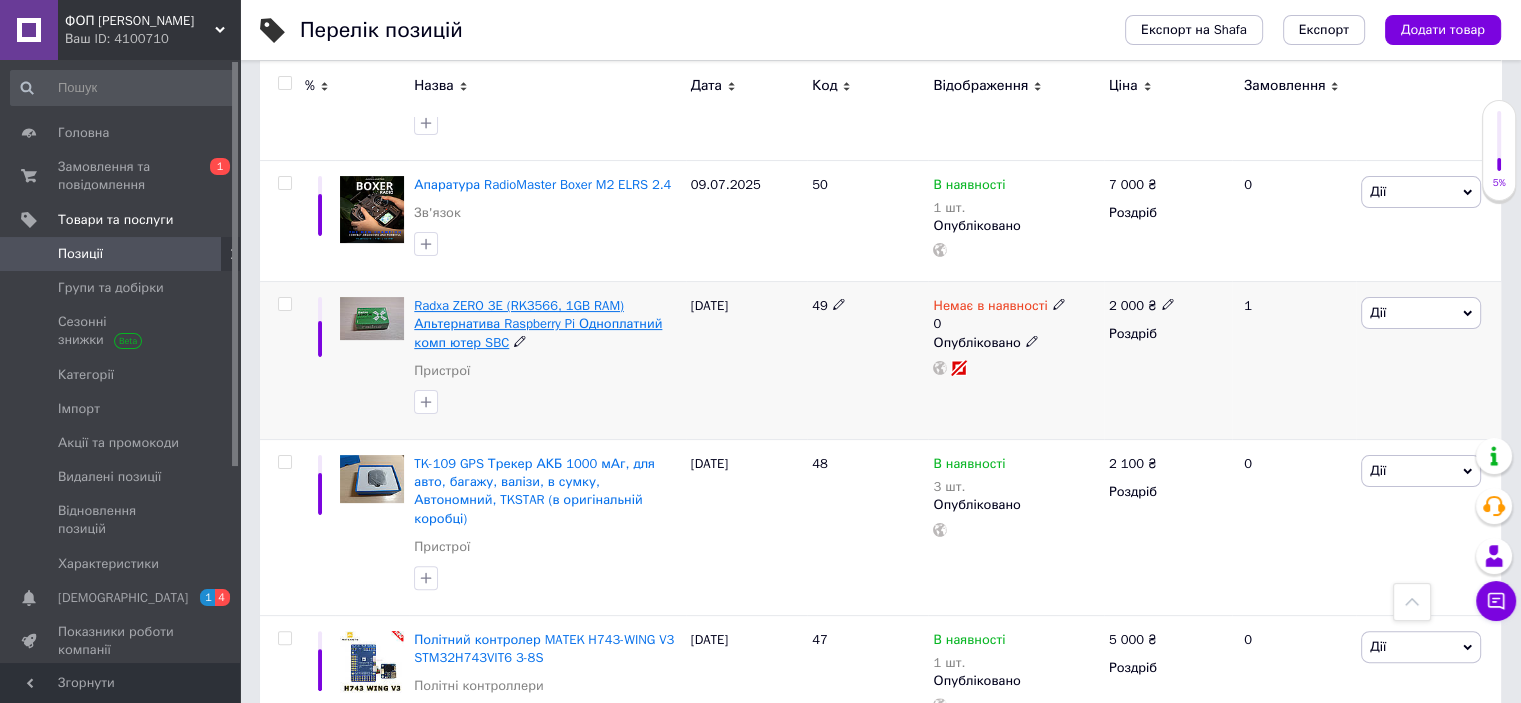 click on "Radxa ZERO 3E (RK3566, 1GB RAM) Альтернатива Raspberry Pi Одноплатний комп ютер SBC" at bounding box center [538, 323] 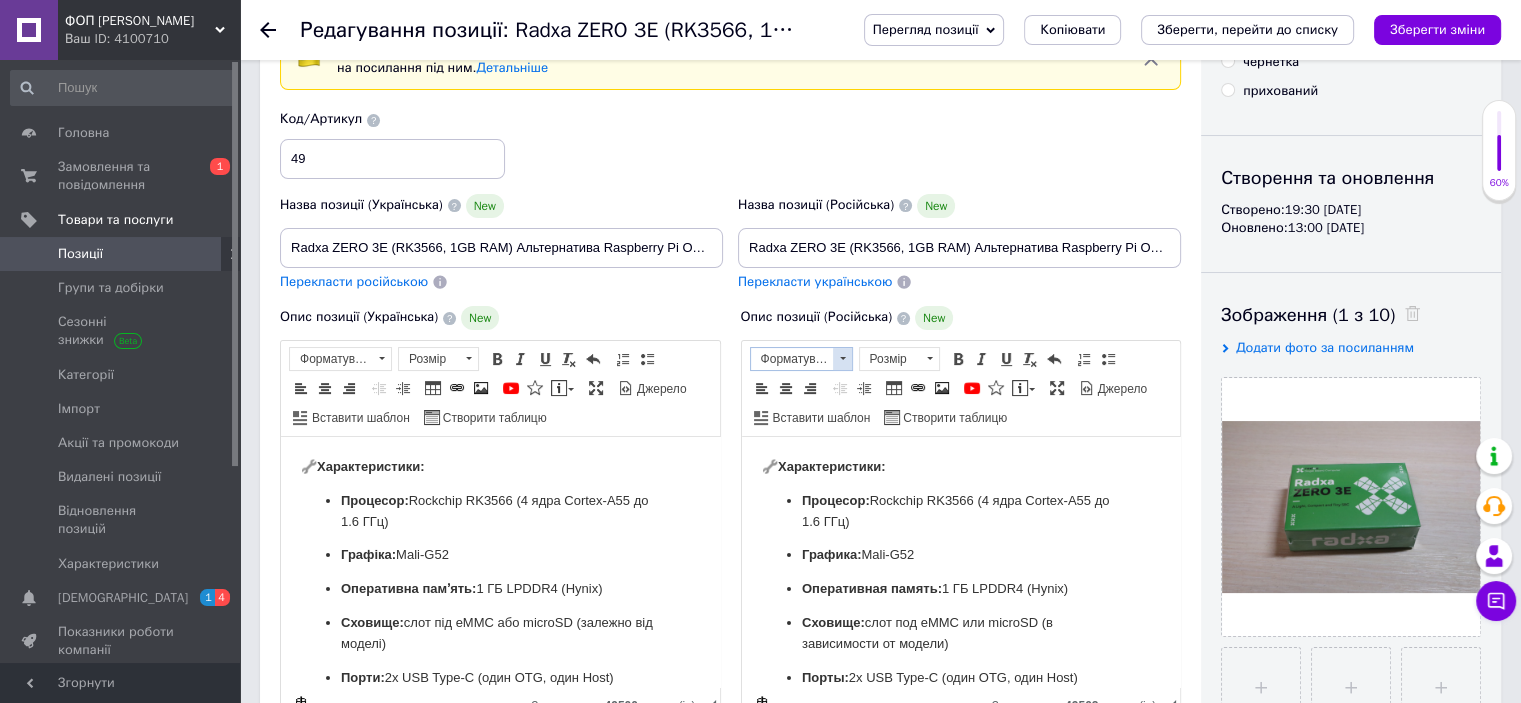 scroll, scrollTop: 0, scrollLeft: 0, axis: both 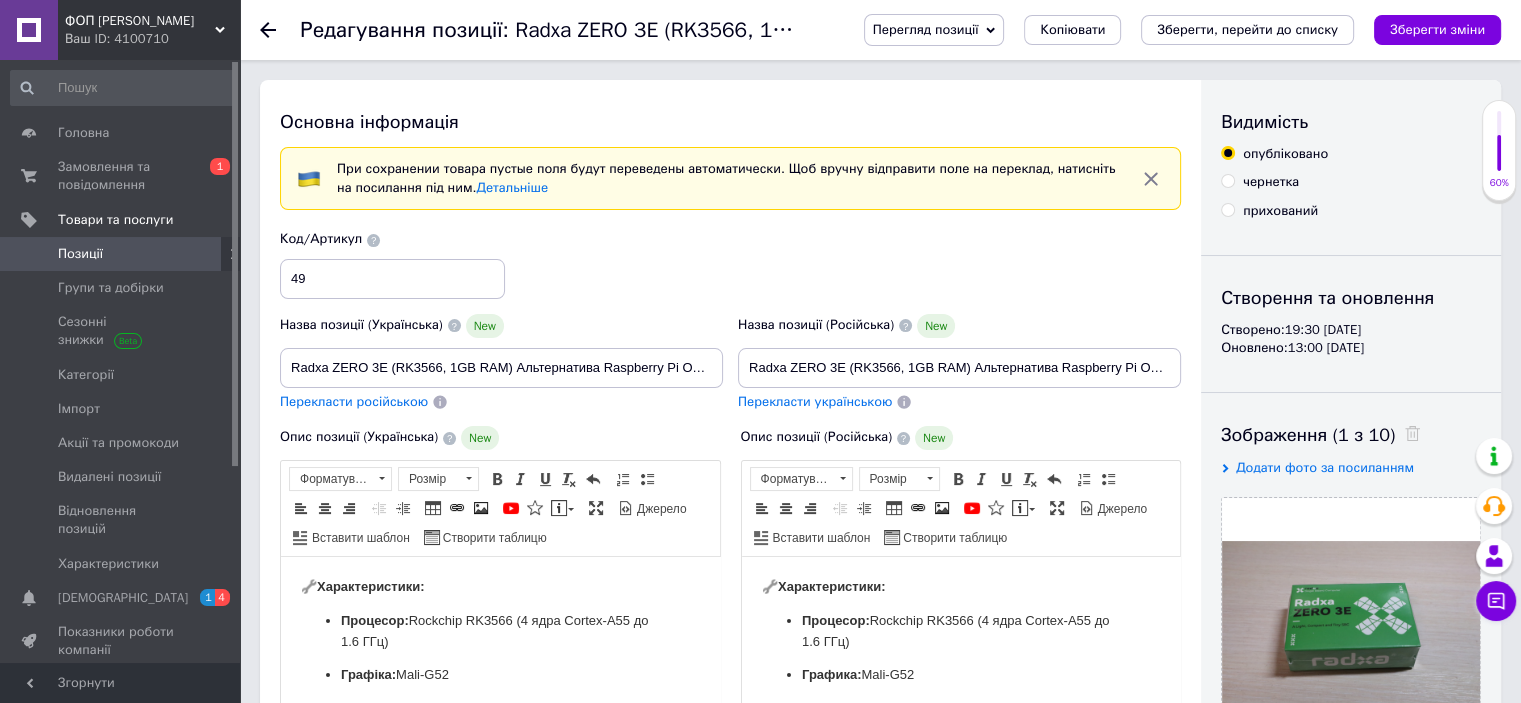 click on "Позиції" at bounding box center [121, 254] 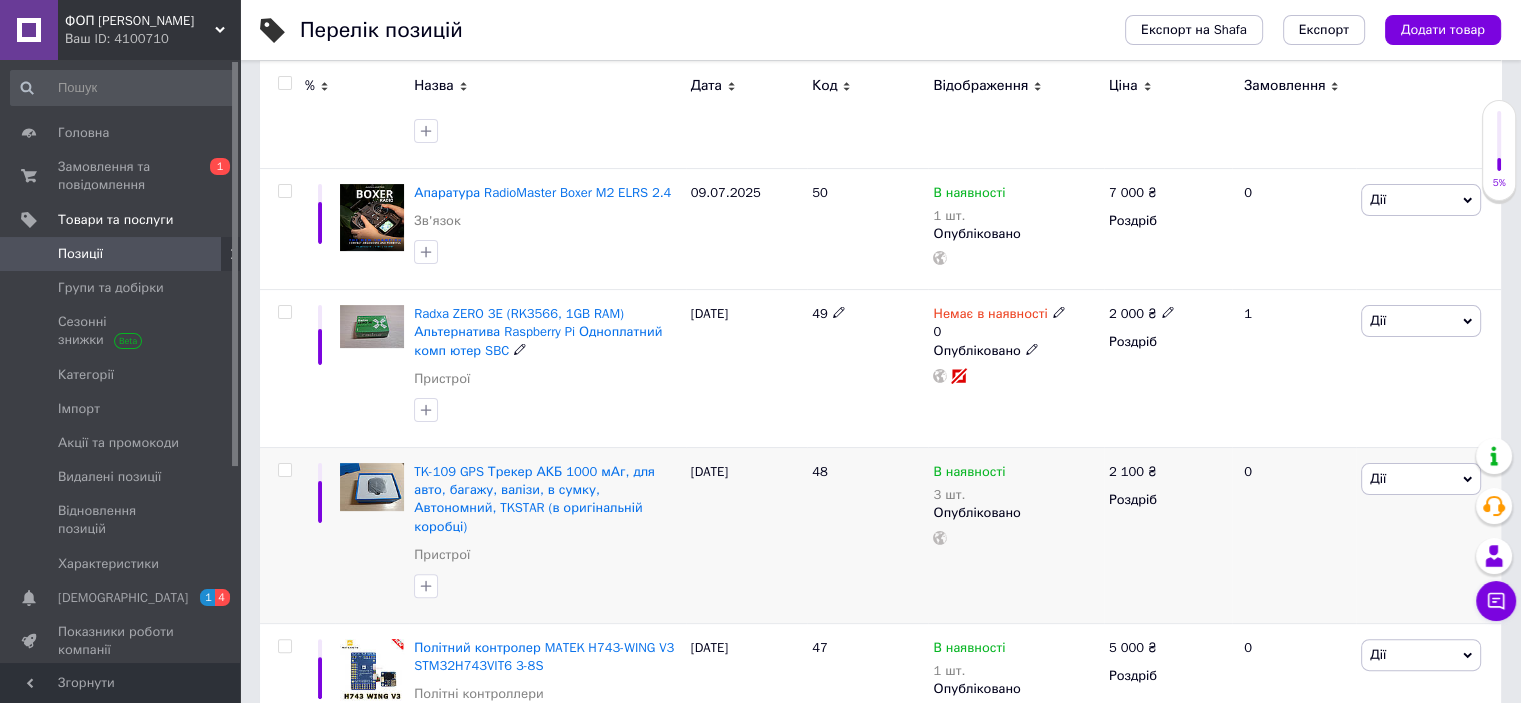 scroll, scrollTop: 400, scrollLeft: 0, axis: vertical 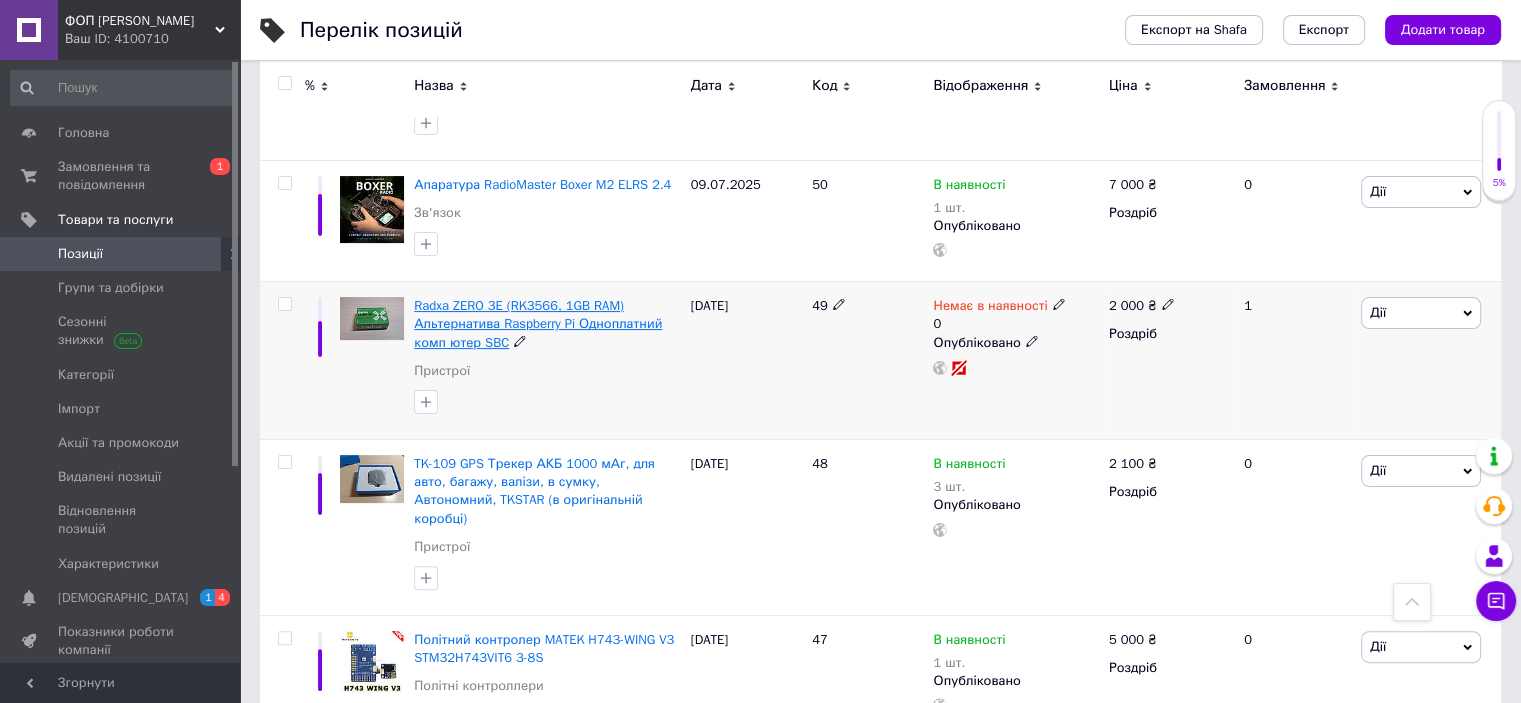 click on "Radxa ZERO 3E (RK3566, 1GB RAM) Альтернатива Raspberry Pi Одноплатний комп ютер SBC" at bounding box center (538, 323) 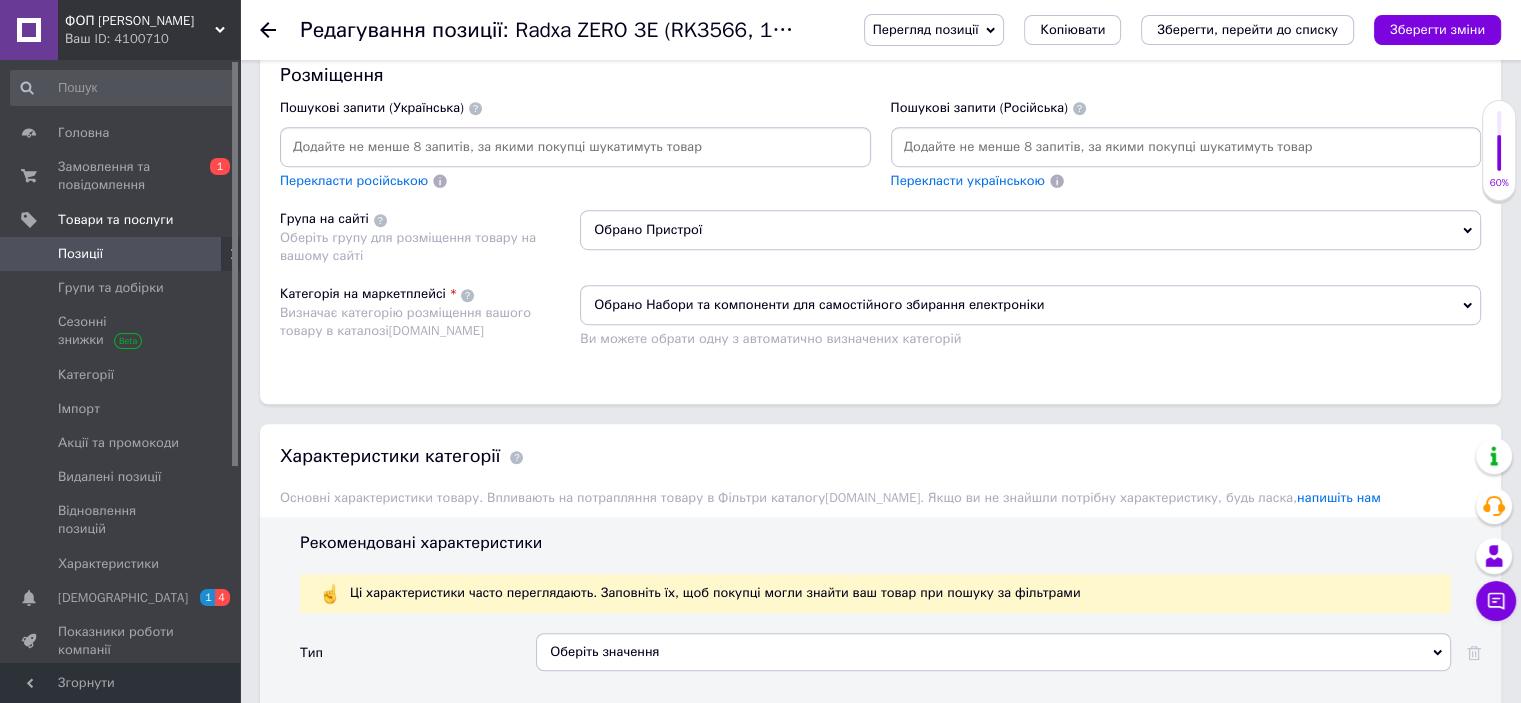 scroll, scrollTop: 1233, scrollLeft: 0, axis: vertical 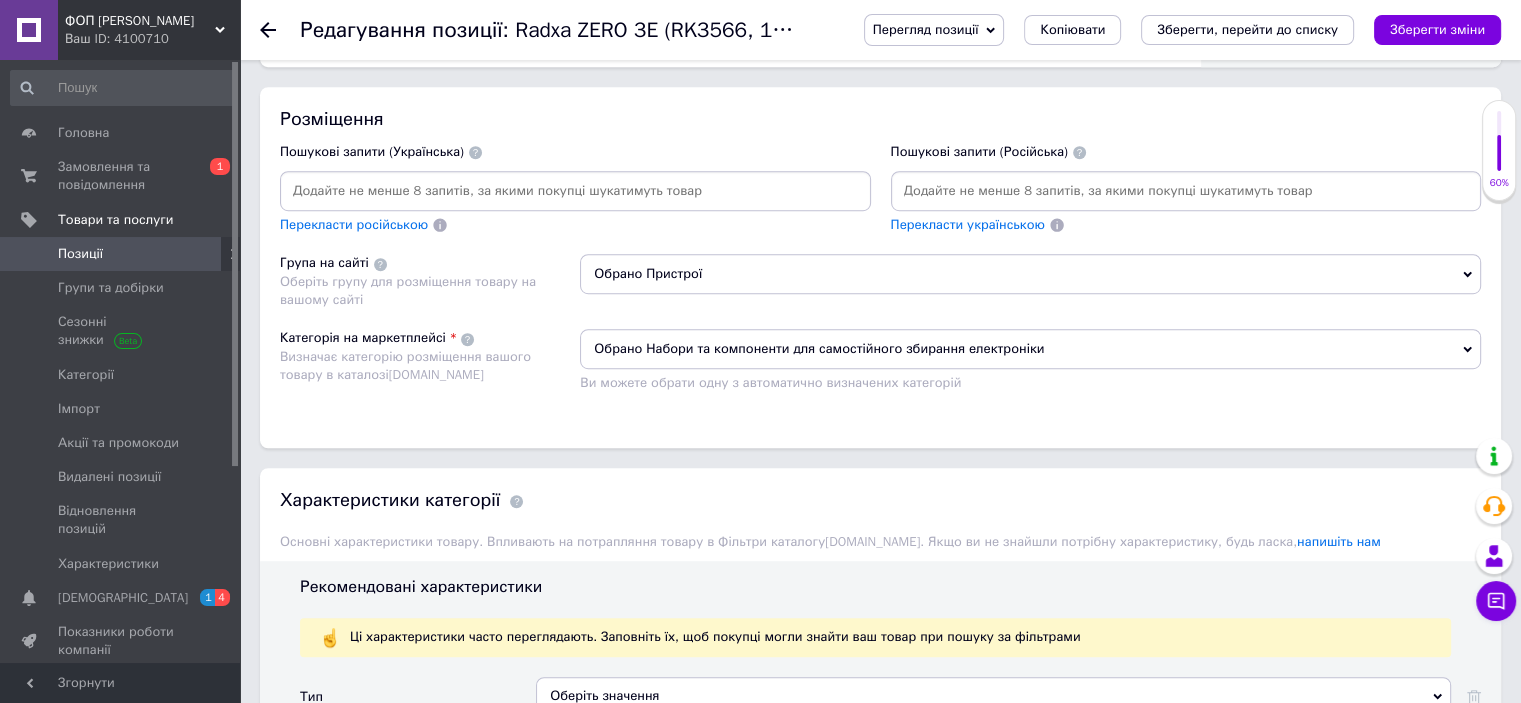 click on "Обрано Набори та компоненти для самостійного збирання електроніки" at bounding box center (1030, 349) 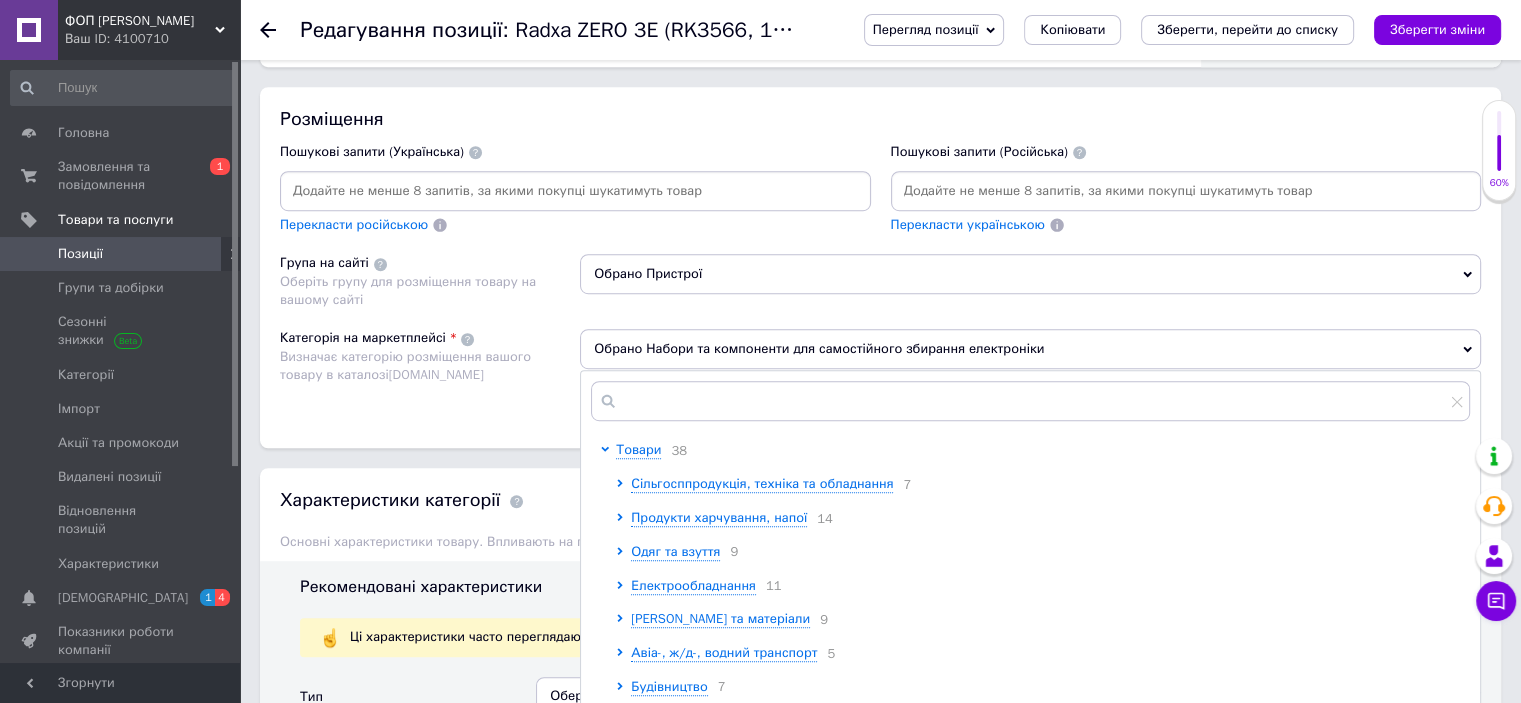 click on "Обрано Набори та компоненти для самостійного збирання електроніки" at bounding box center [1030, 349] 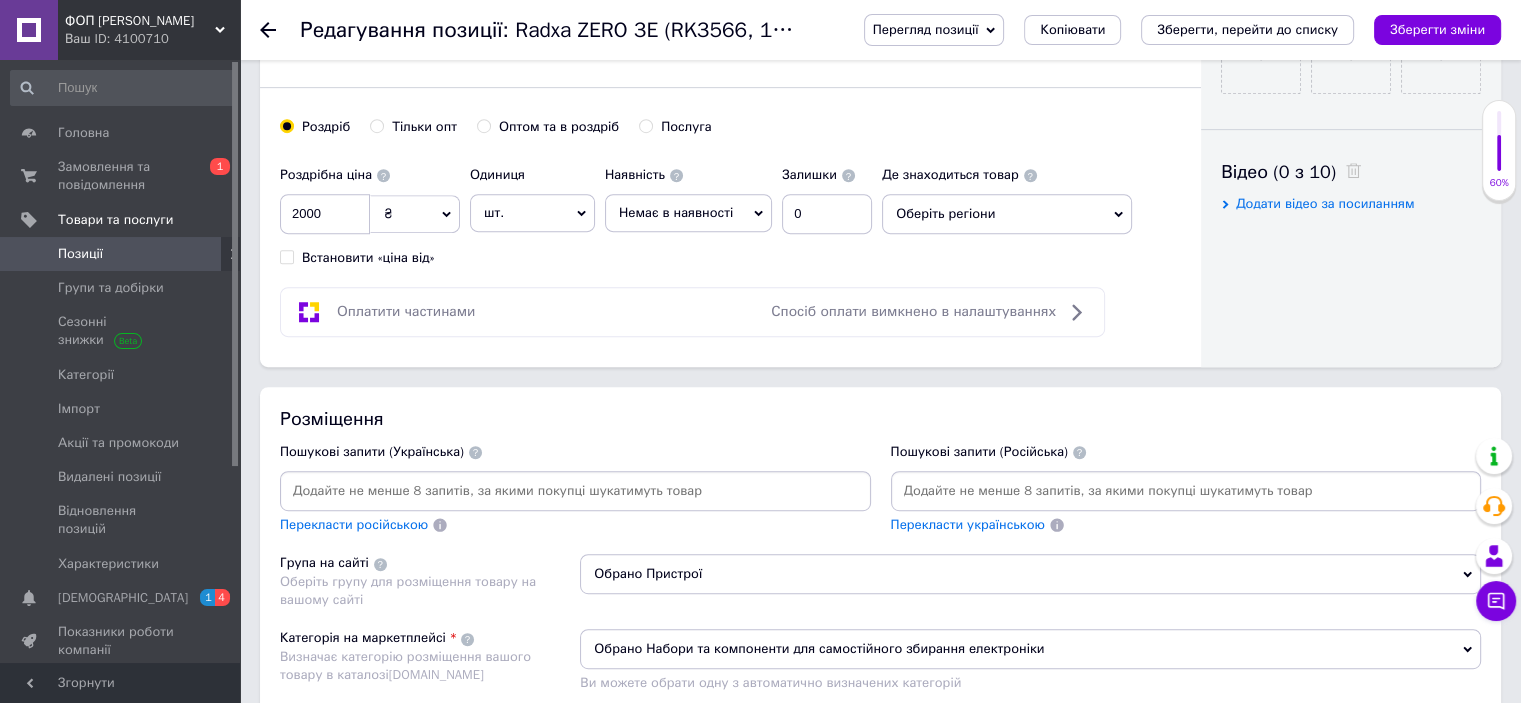 scroll, scrollTop: 1233, scrollLeft: 0, axis: vertical 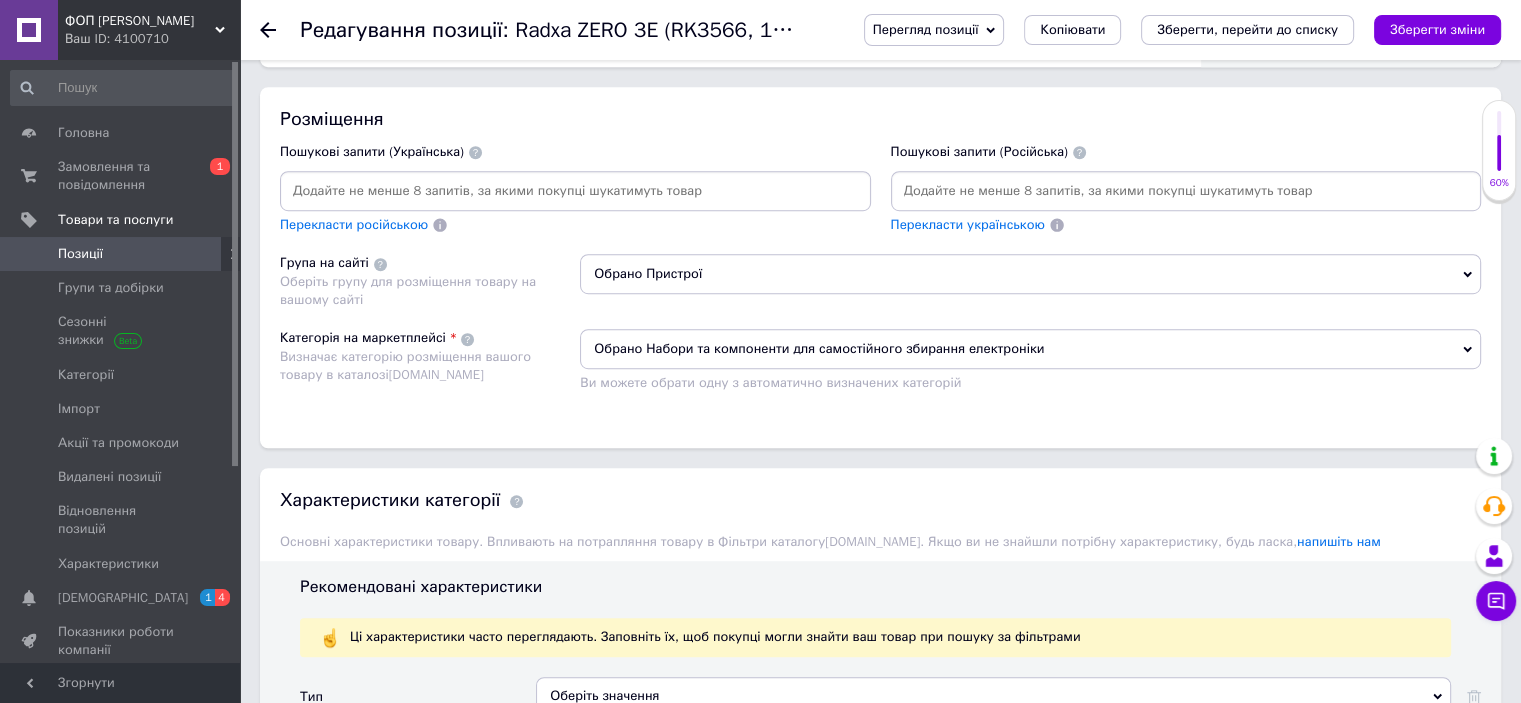 click on "Обрано Набори та компоненти для самостійного збирання електроніки" at bounding box center (1030, 349) 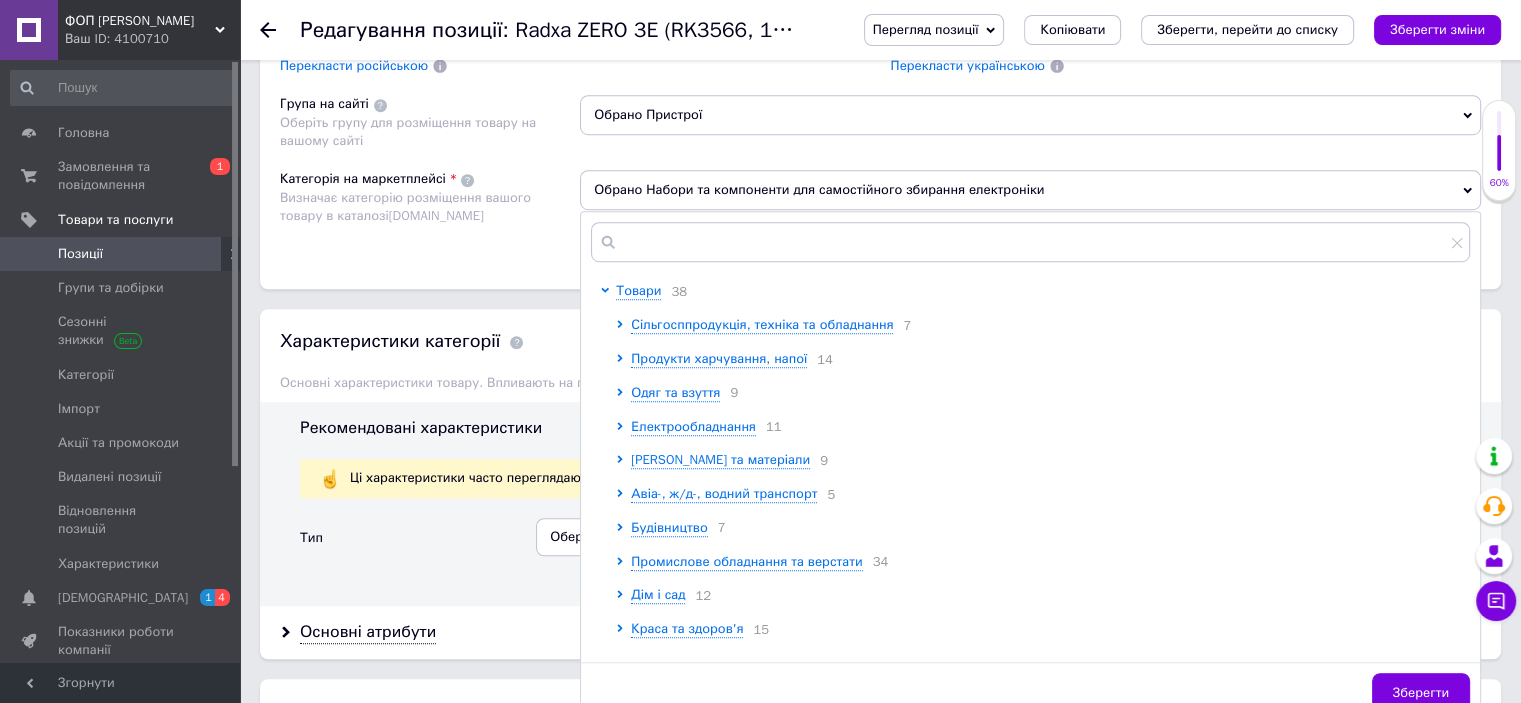 scroll, scrollTop: 1433, scrollLeft: 0, axis: vertical 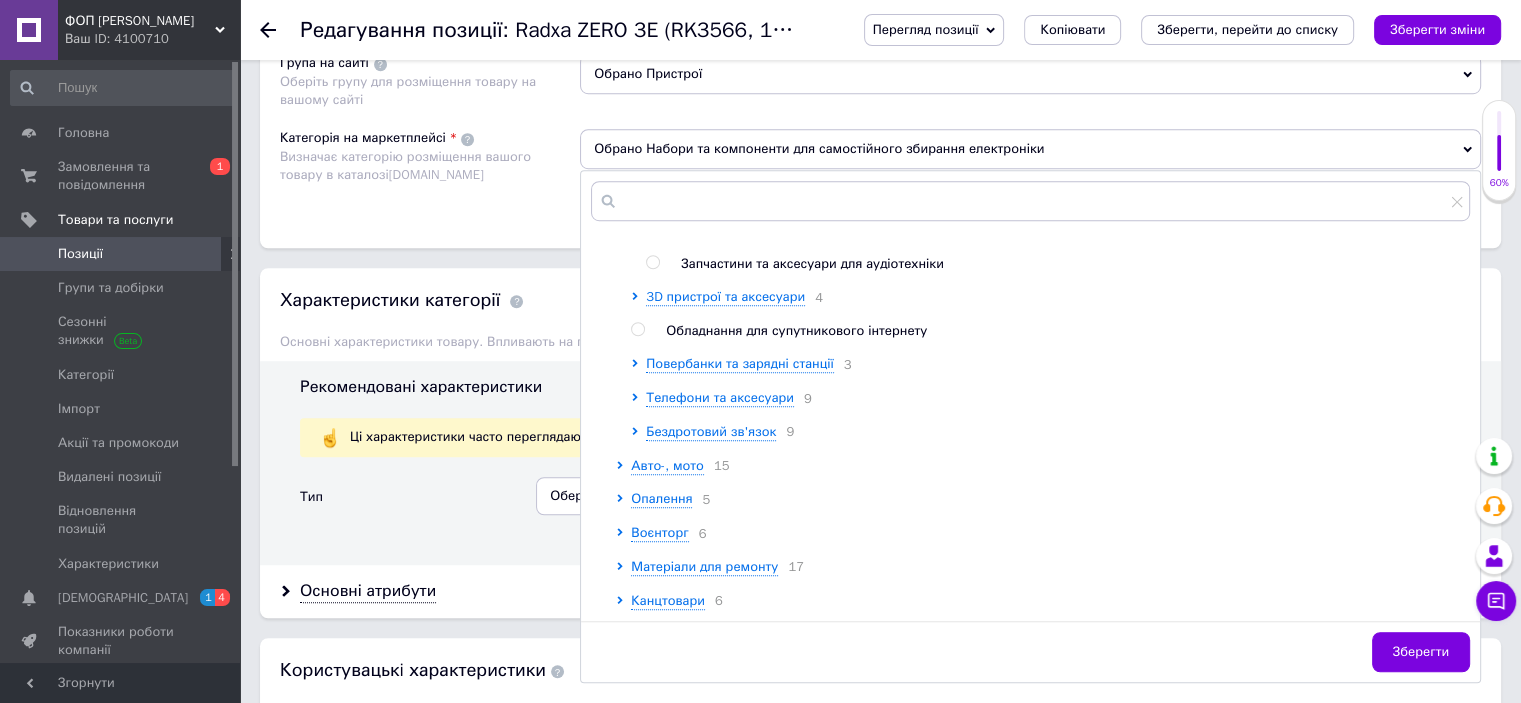 click on "Розміщення Пошукові запити (Українська) Перекласти російською Пошукові запити (Російська) Перекласти українською Група на сайті Оберіть групу для розміщення товару на вашому сайті Обрано Пристрої Категорія на маркетплейсі Визначає категорію розміщення вашого товару в каталозі  Prom.ua Обрано Набори та компоненти для самостійного збирання електроніки Товари 38 Сільгосппродукція, техніка та обладнання 7 Продукти харчування, напої 14 Одяг та взуття 9 Електрообладнання 11 Сировина та матеріали 9 Авіа-, ж/д-, водний транспорт 5 Будівництво 7 34 Дім і сад 12 15 16 20 9 7 13" at bounding box center [880, 67] 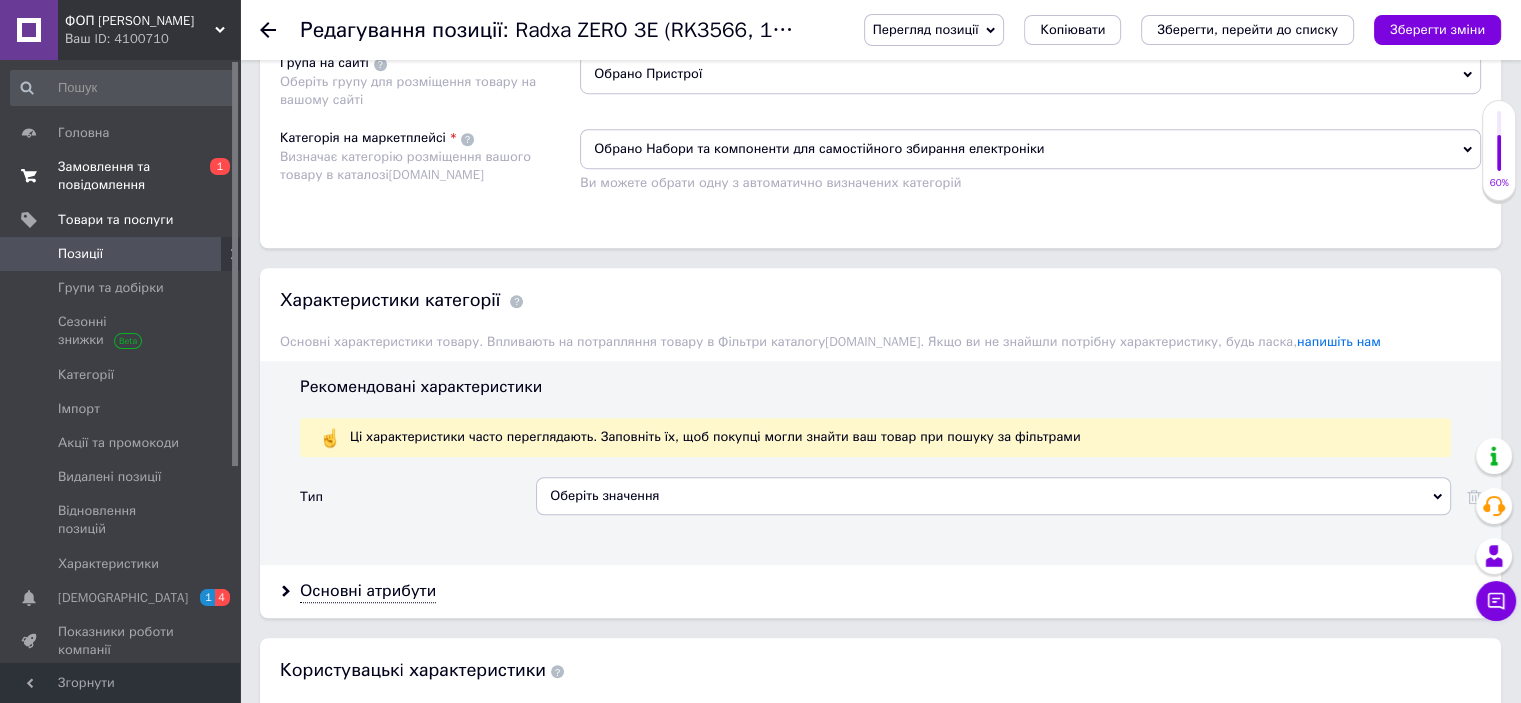 click on "Замовлення та повідомлення" at bounding box center [121, 176] 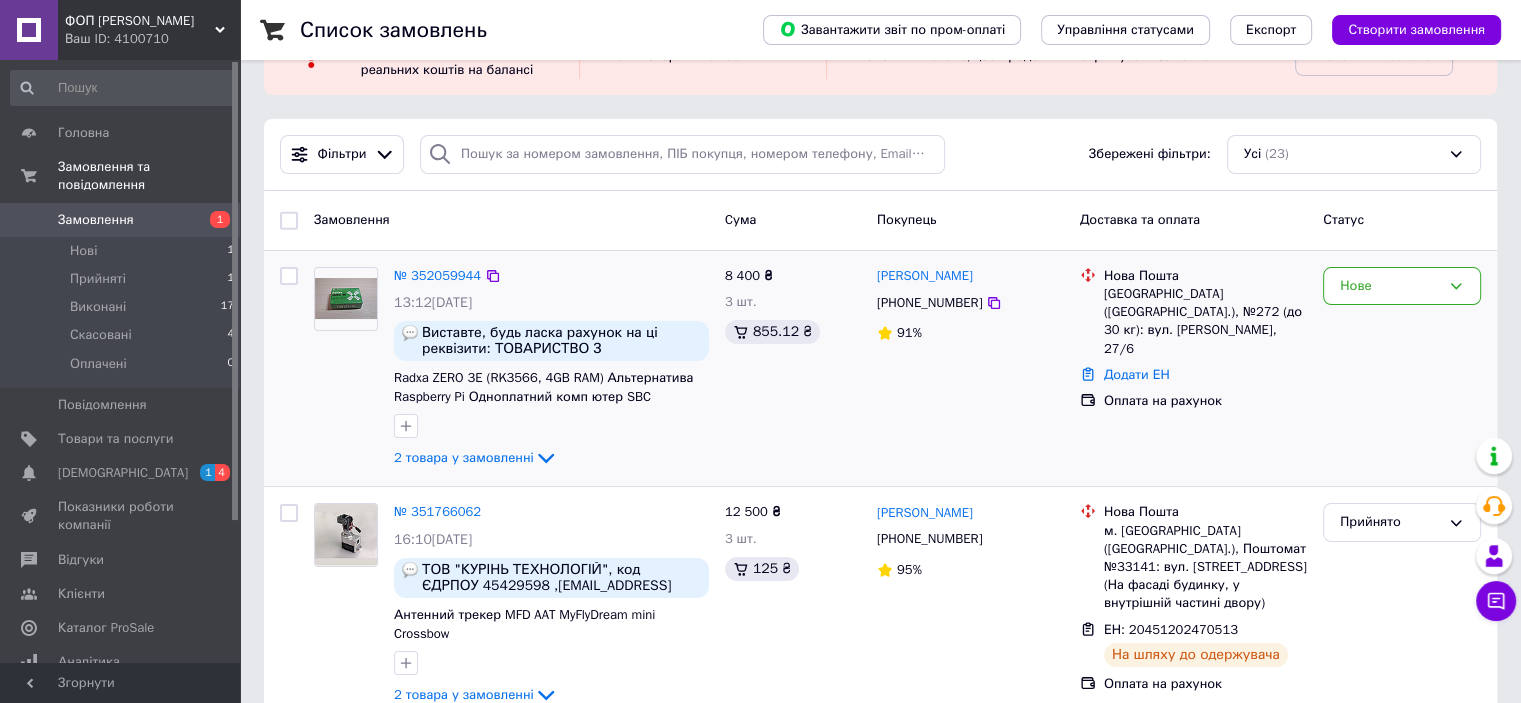 scroll, scrollTop: 100, scrollLeft: 0, axis: vertical 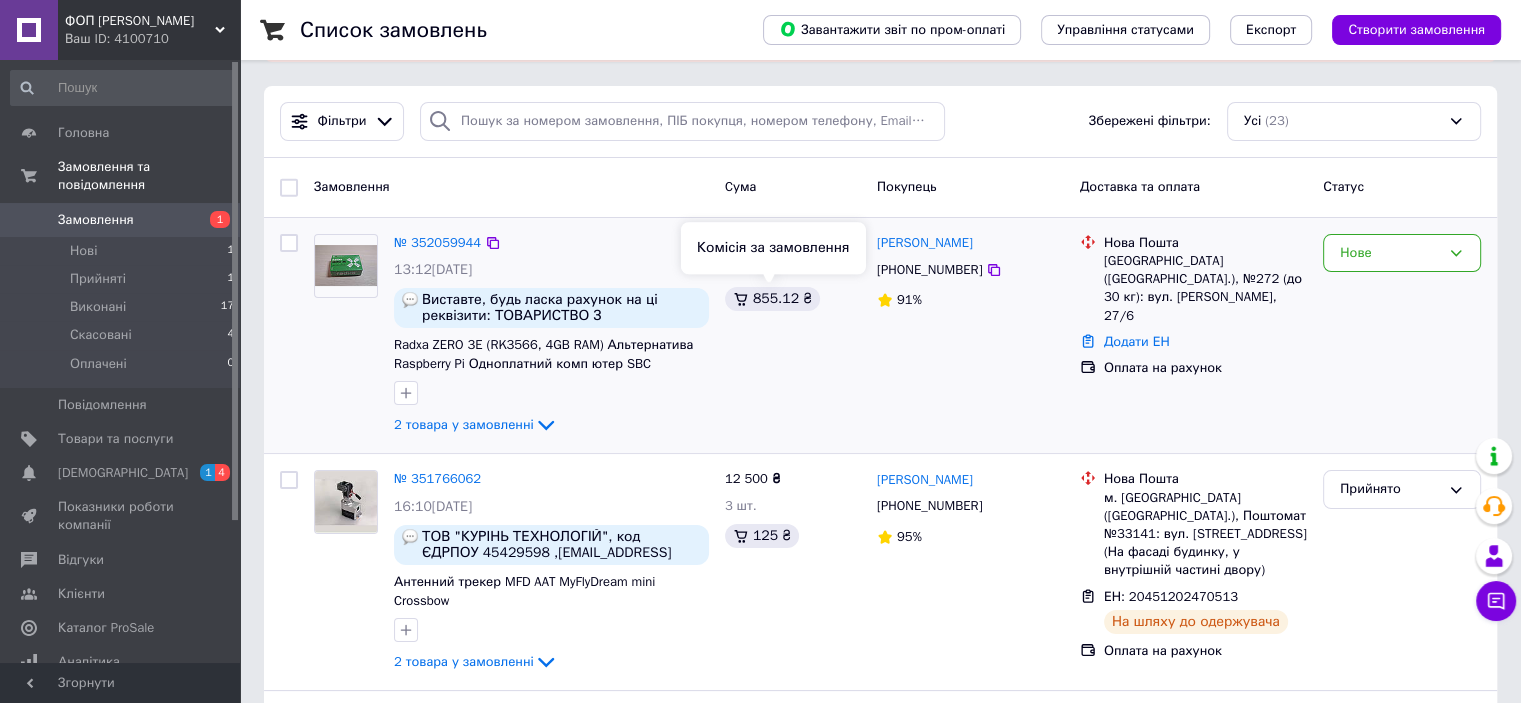 click on "855.12 ₴" at bounding box center (772, 299) 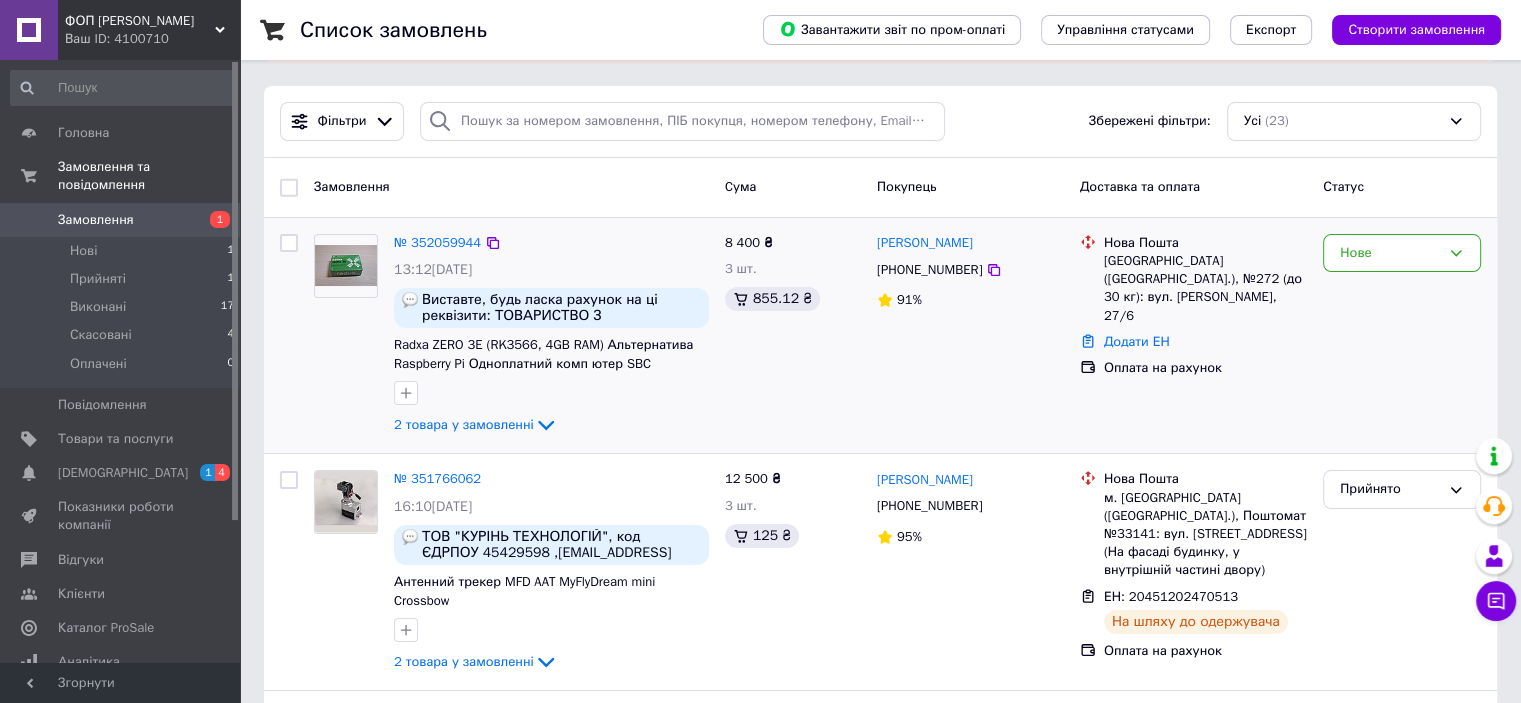 click 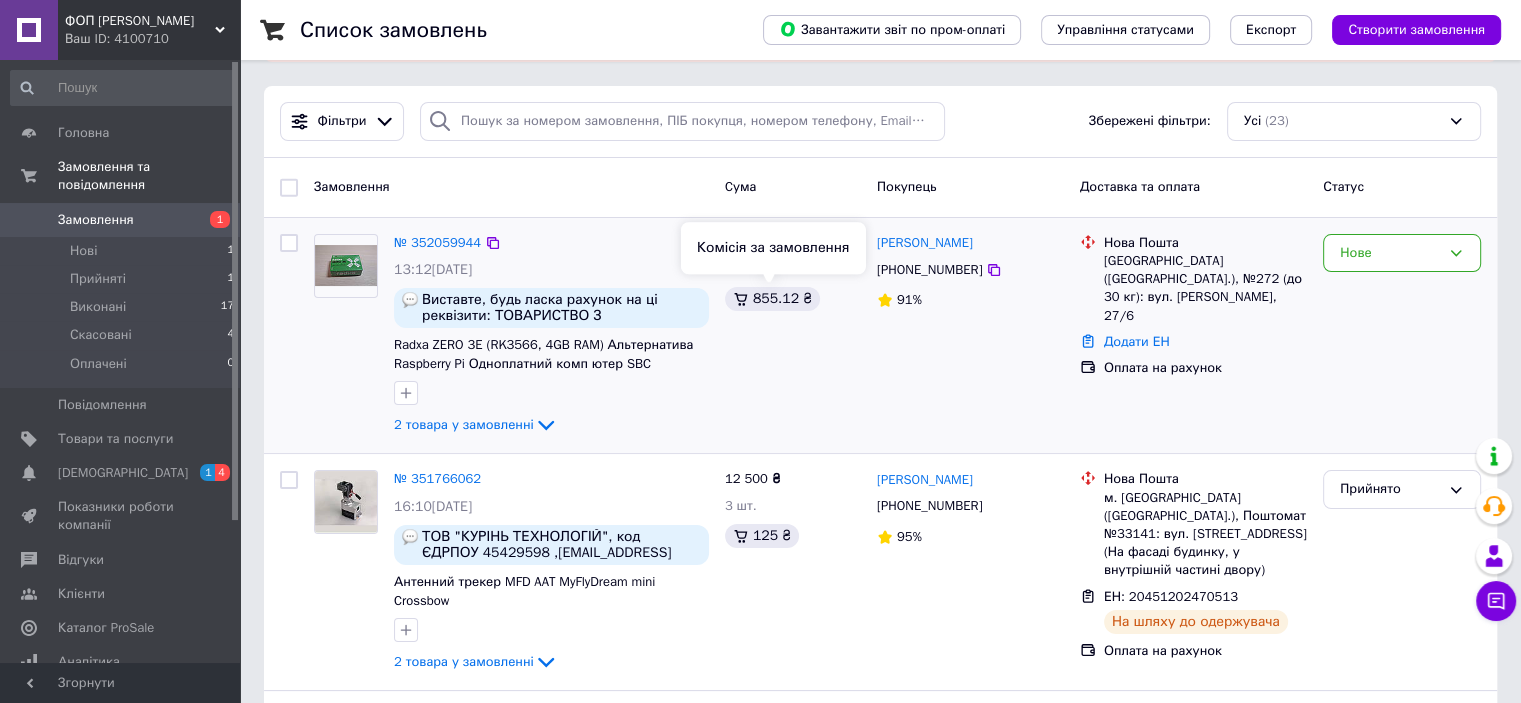 click 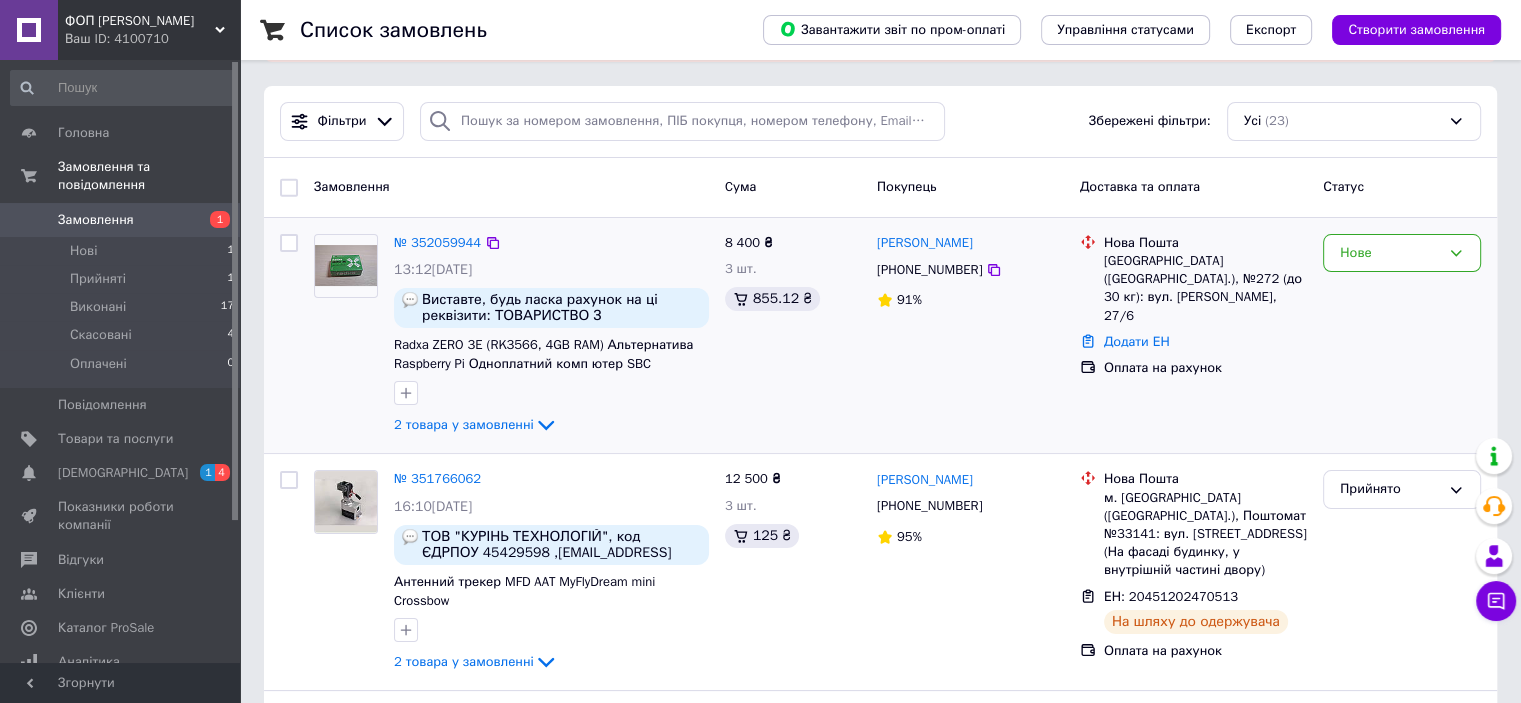 scroll, scrollTop: 100, scrollLeft: 0, axis: vertical 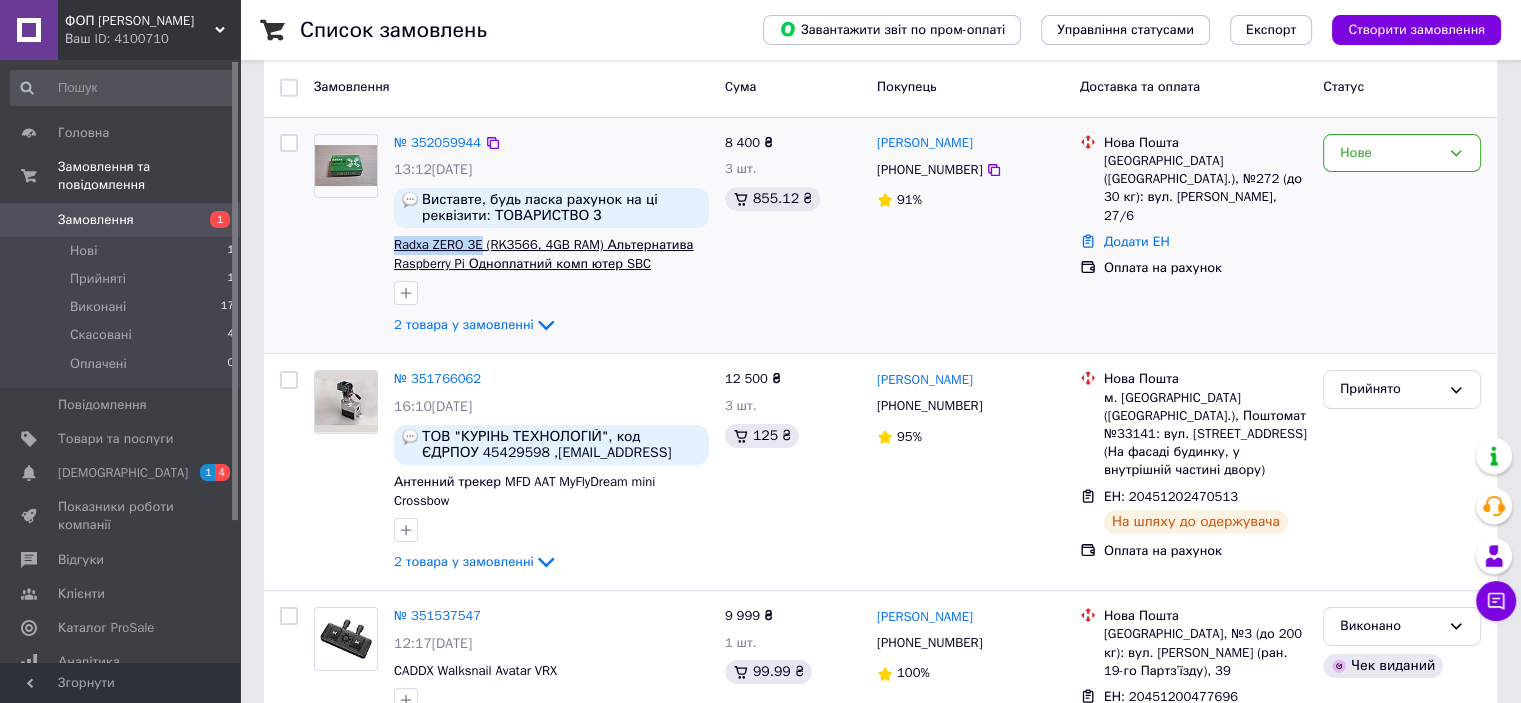 drag, startPoint x: 447, startPoint y: 246, endPoint x: 477, endPoint y: 246, distance: 30 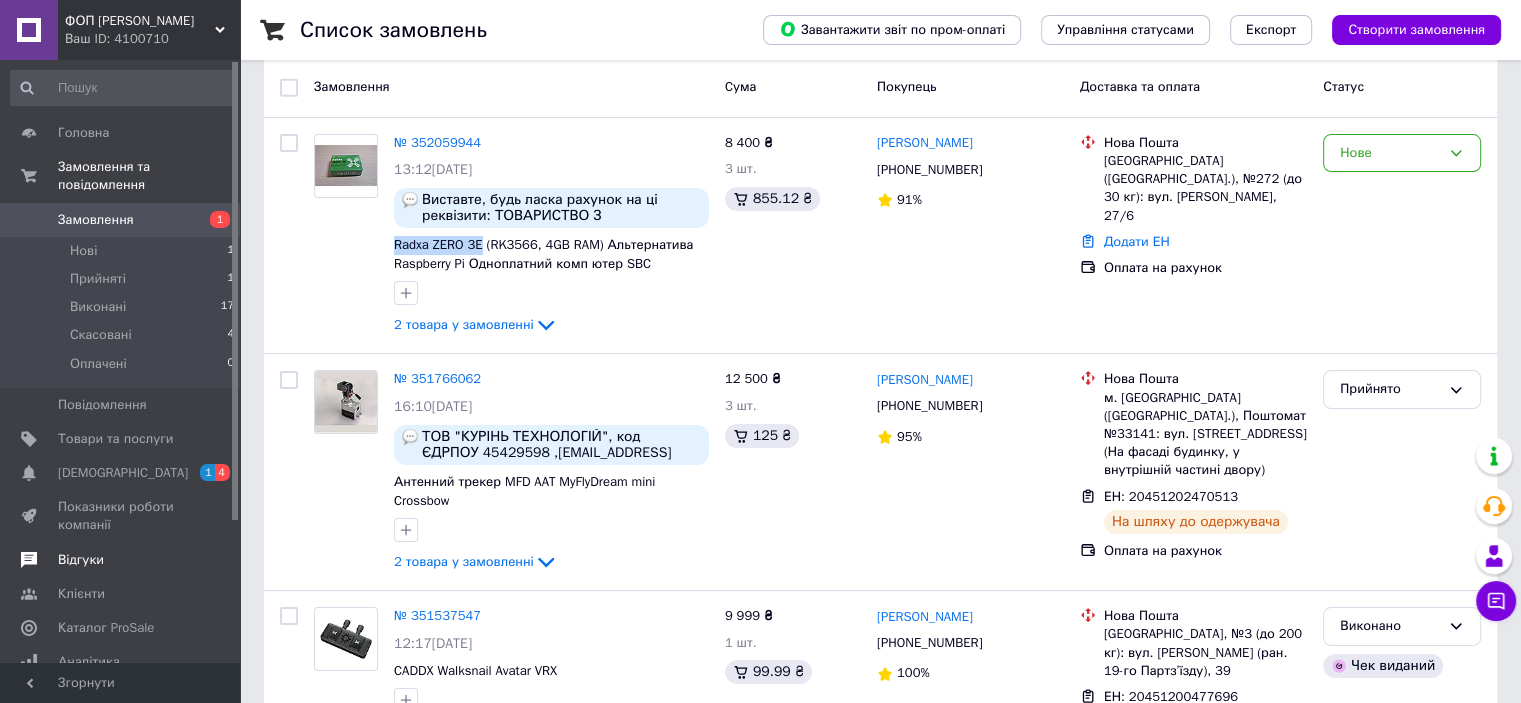 click on "Відгуки" at bounding box center [81, 560] 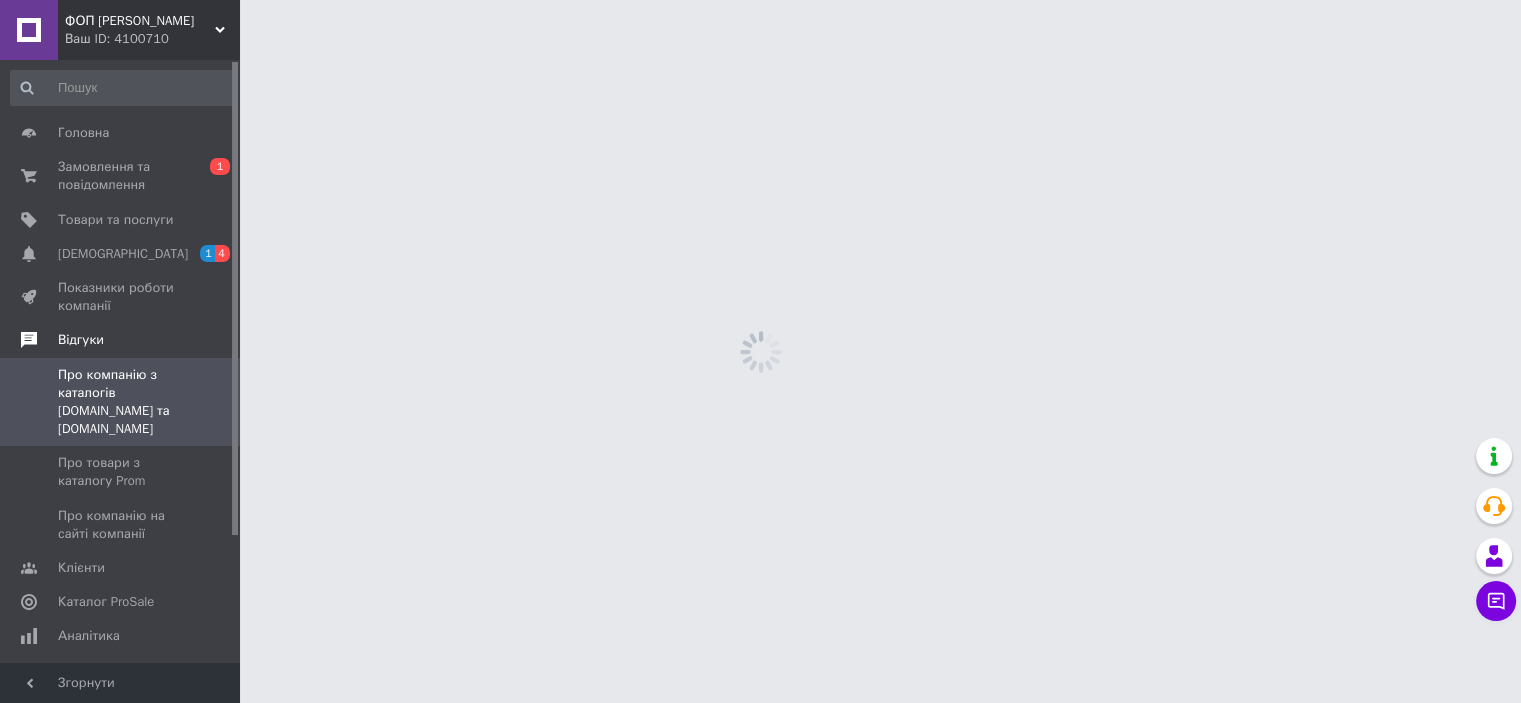 scroll, scrollTop: 0, scrollLeft: 0, axis: both 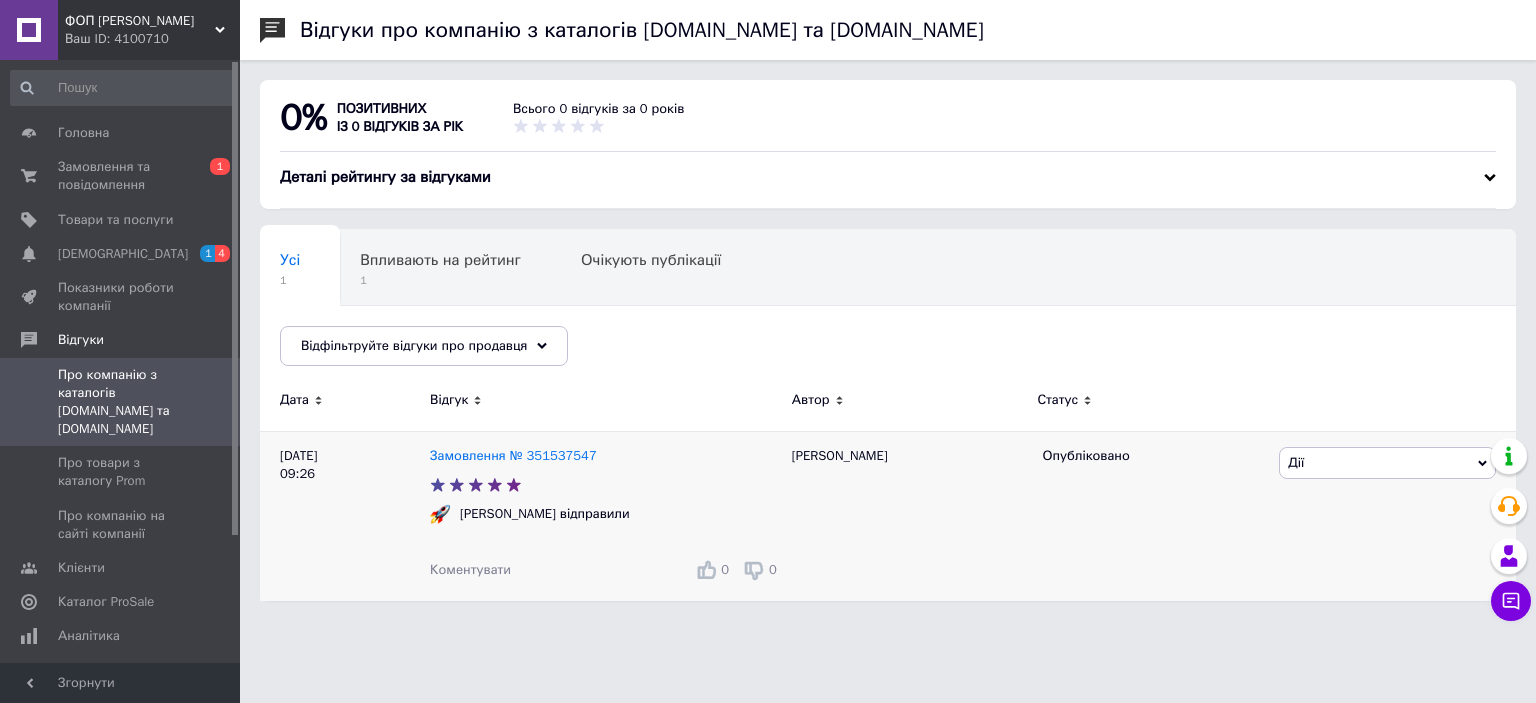 click 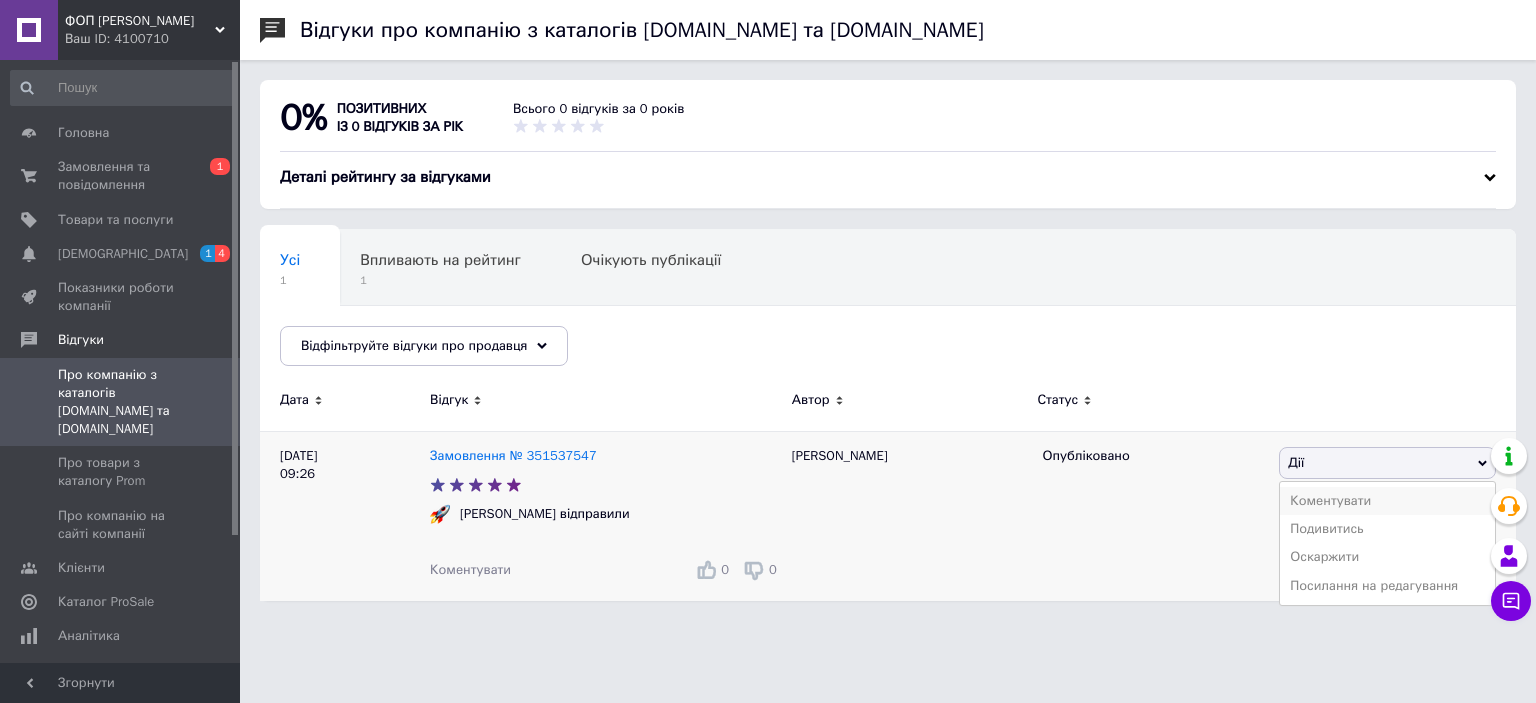 click on "Коментувати" at bounding box center [1387, 501] 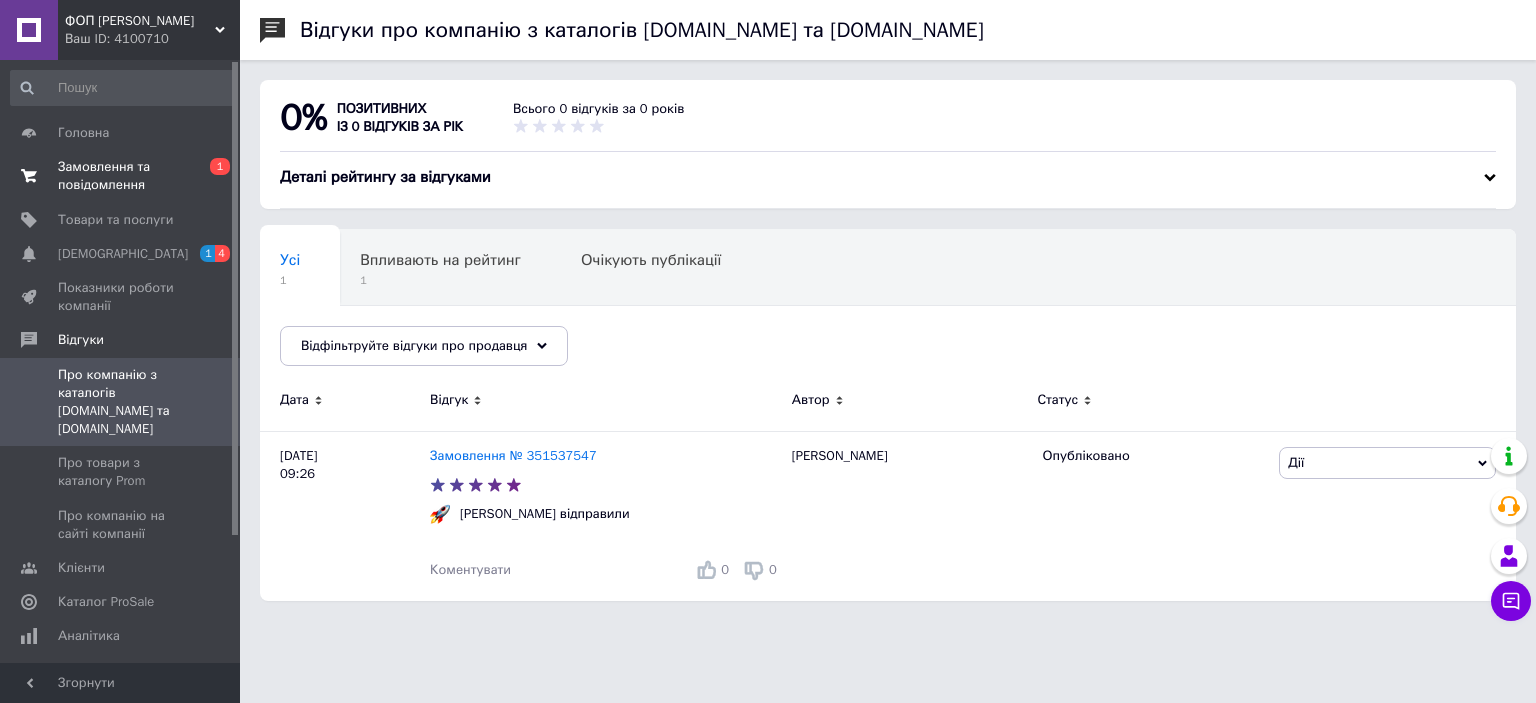 click on "Замовлення та повідомлення" at bounding box center (121, 176) 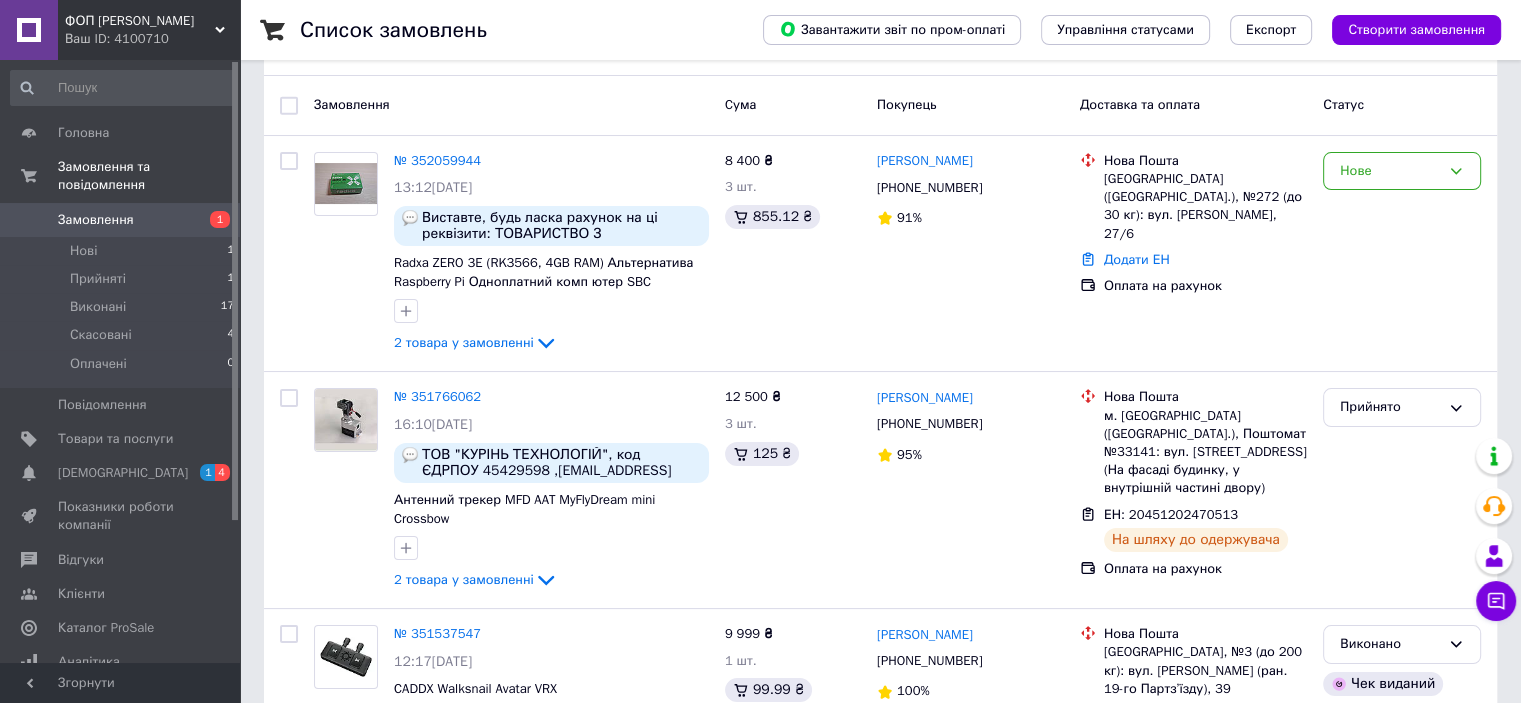 scroll, scrollTop: 200, scrollLeft: 0, axis: vertical 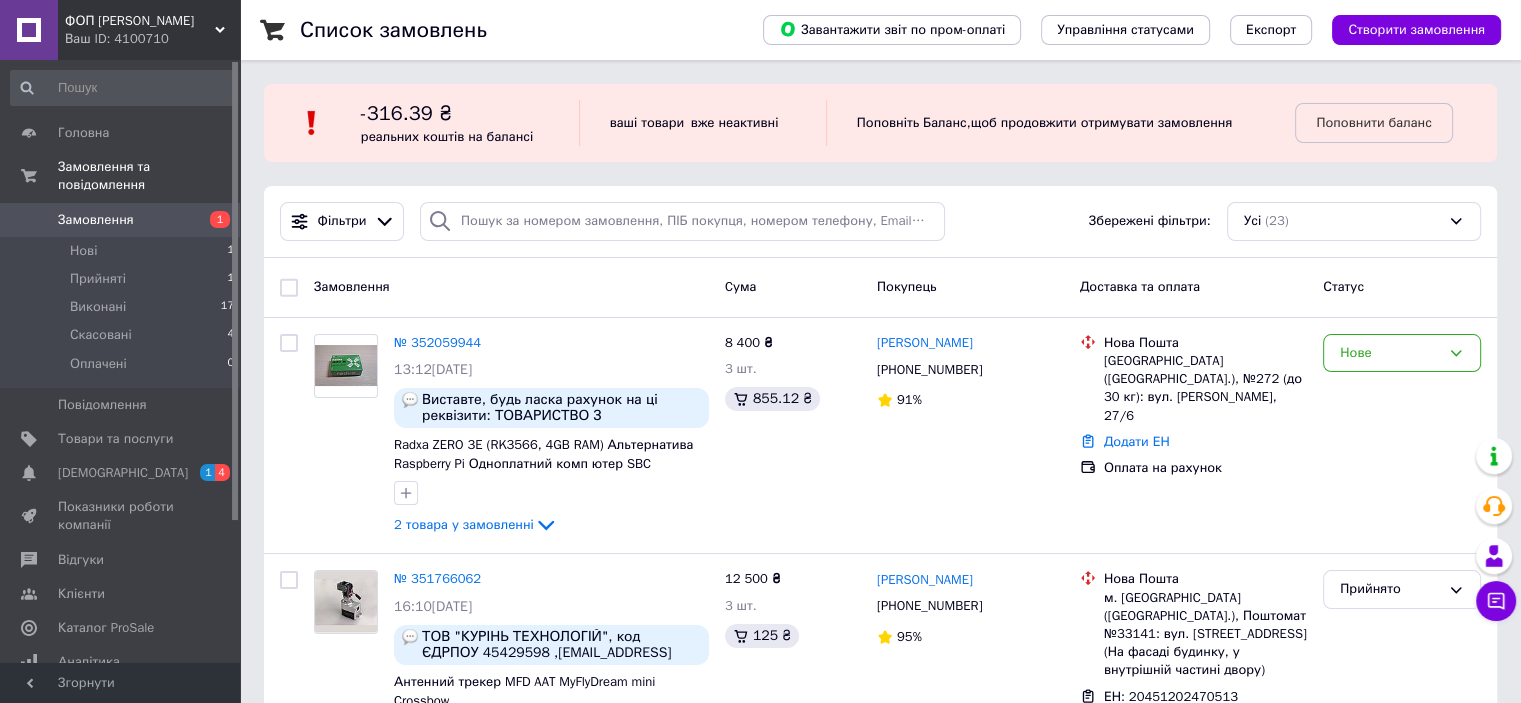 click on "реальних коштів на балансі" at bounding box center (447, 136) 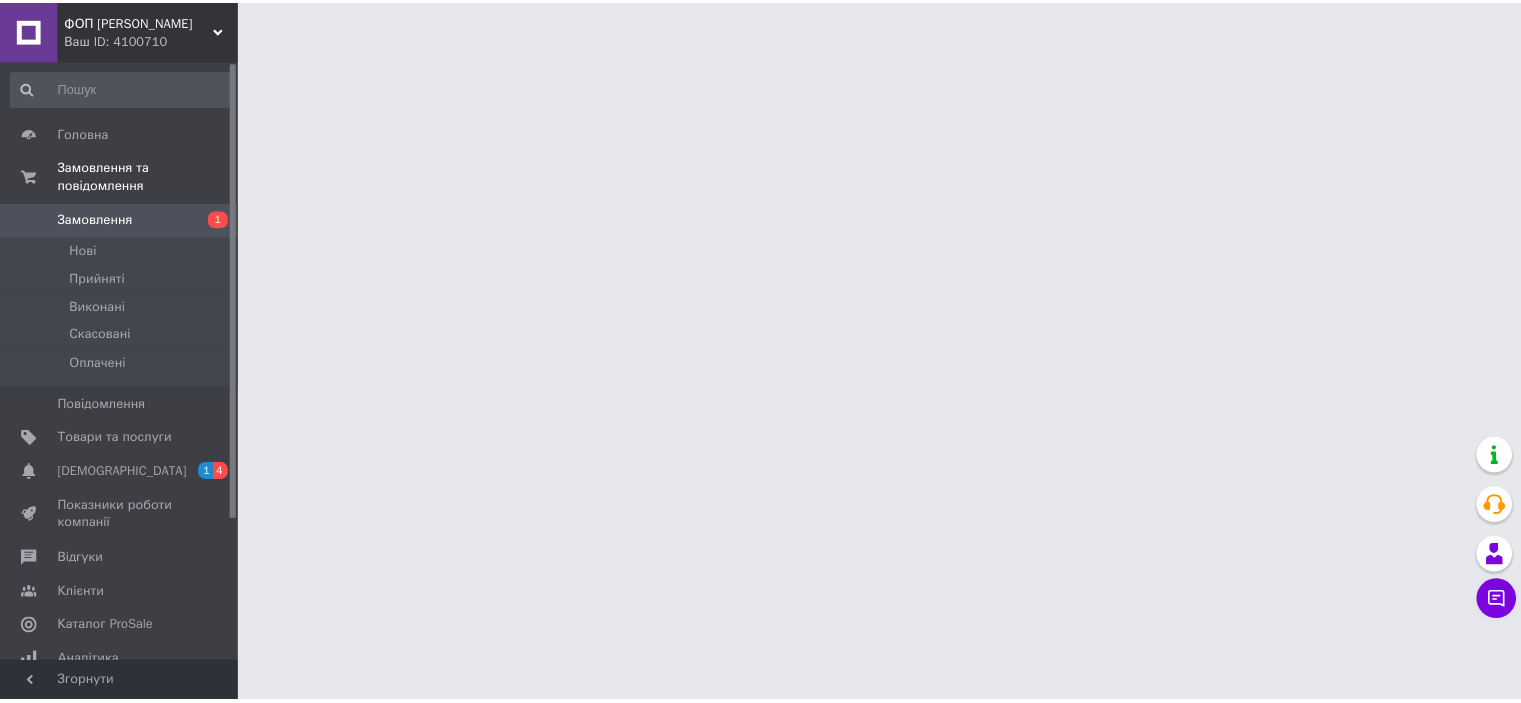 scroll, scrollTop: 0, scrollLeft: 0, axis: both 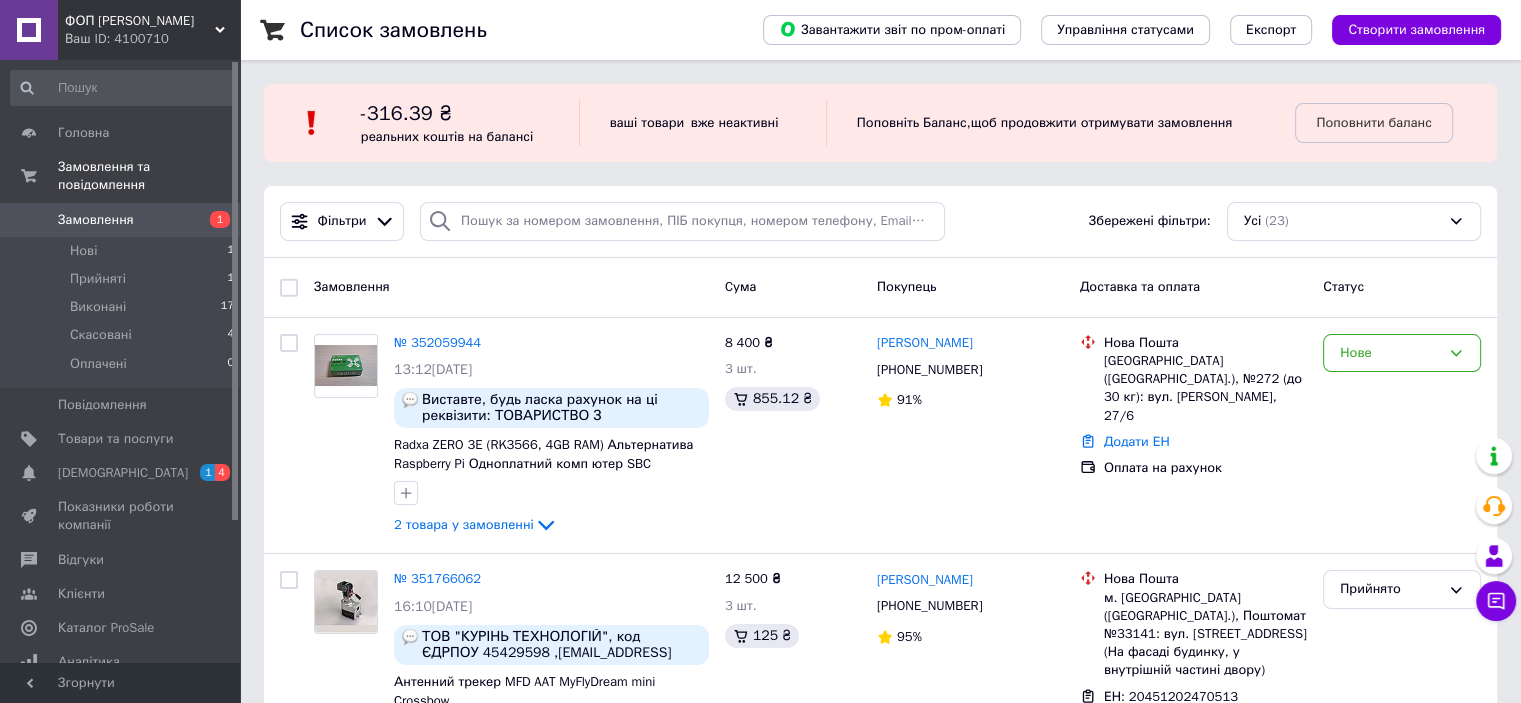 click on "реальних коштів на балансі" at bounding box center [447, 136] 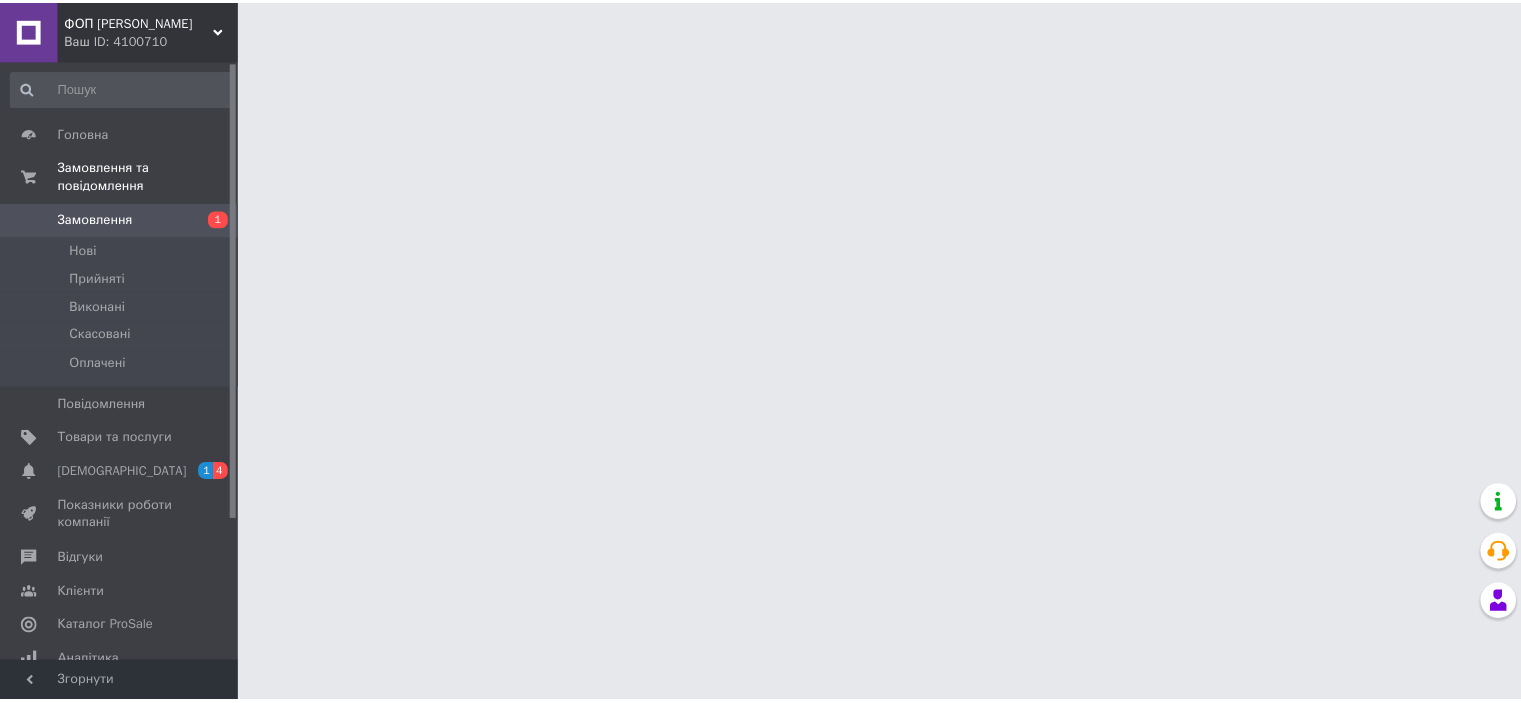 scroll, scrollTop: 0, scrollLeft: 0, axis: both 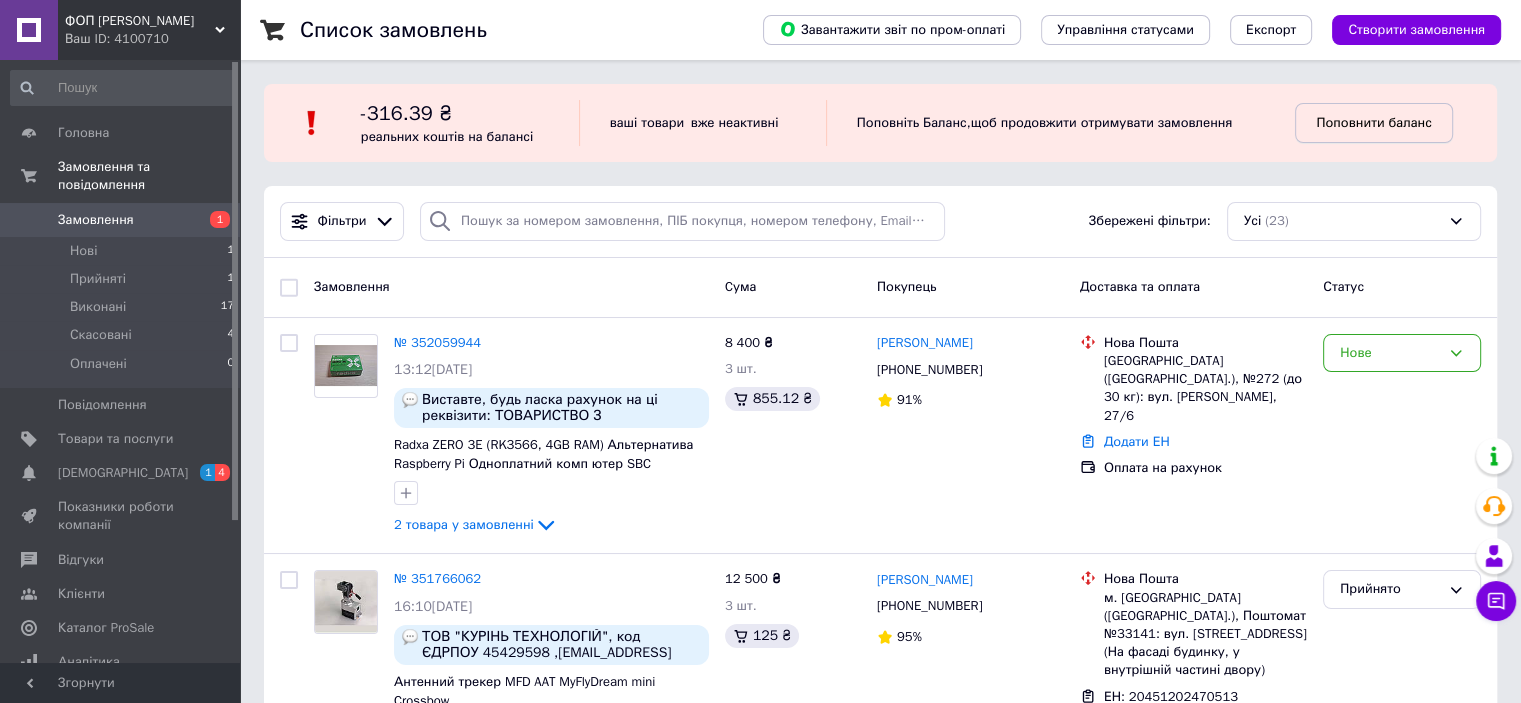 click on "Поповнити баланс" at bounding box center (1373, 122) 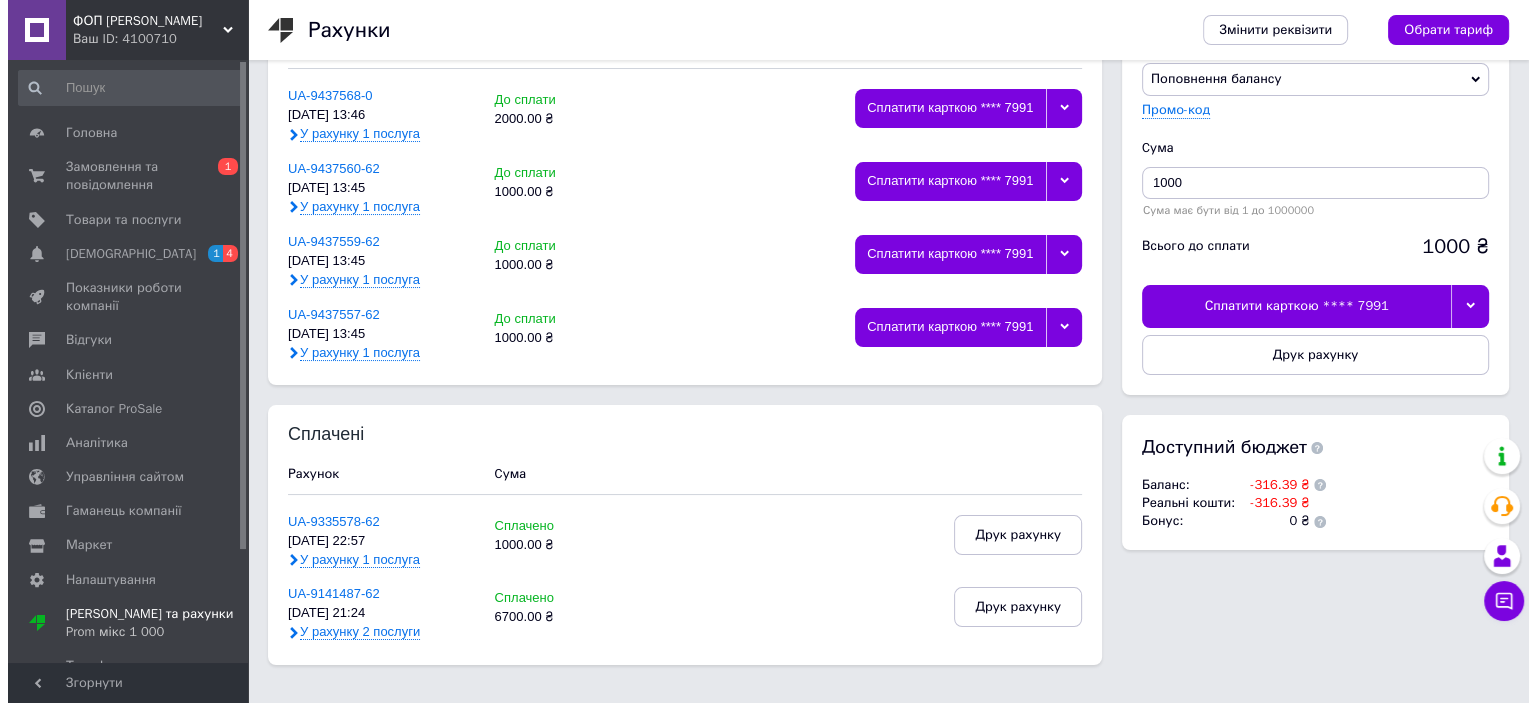 scroll, scrollTop: 101, scrollLeft: 0, axis: vertical 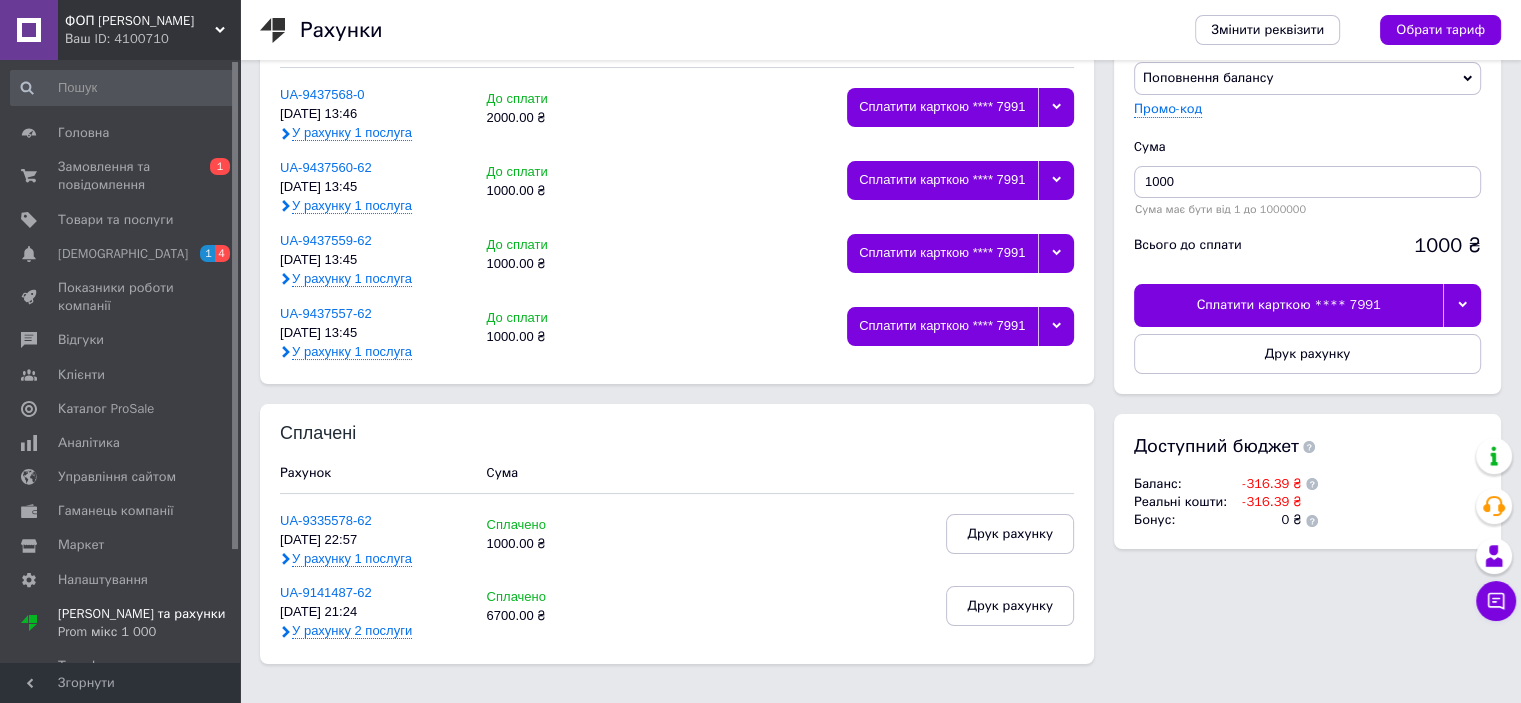 click 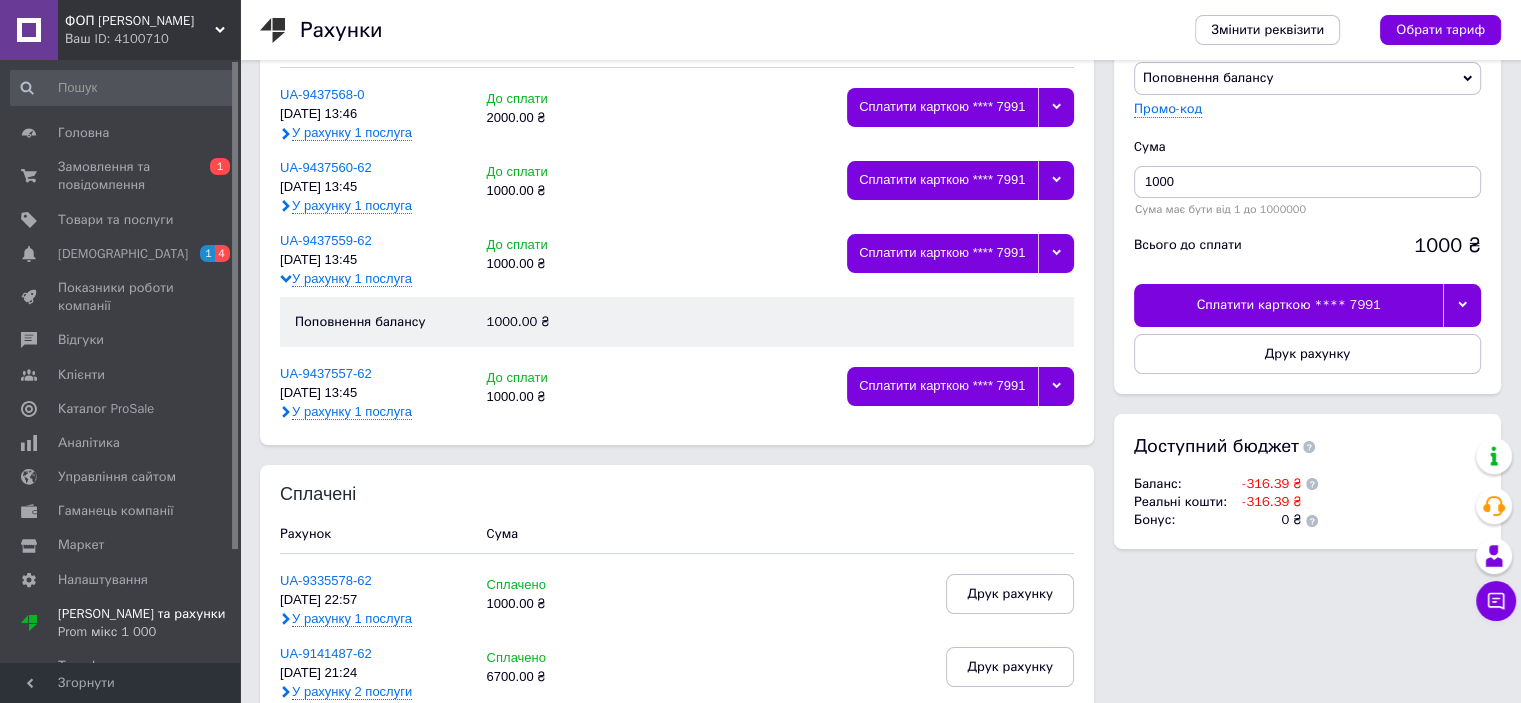 click 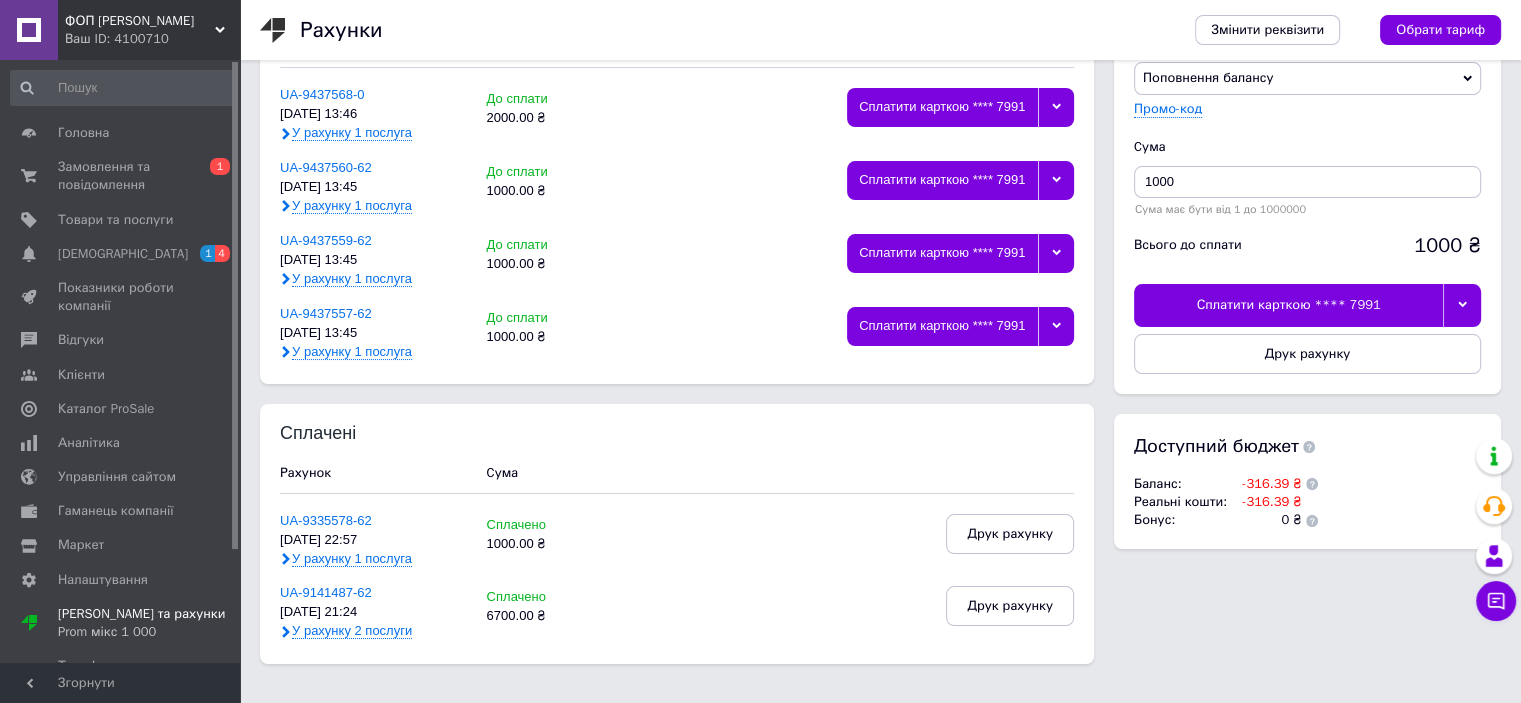 click 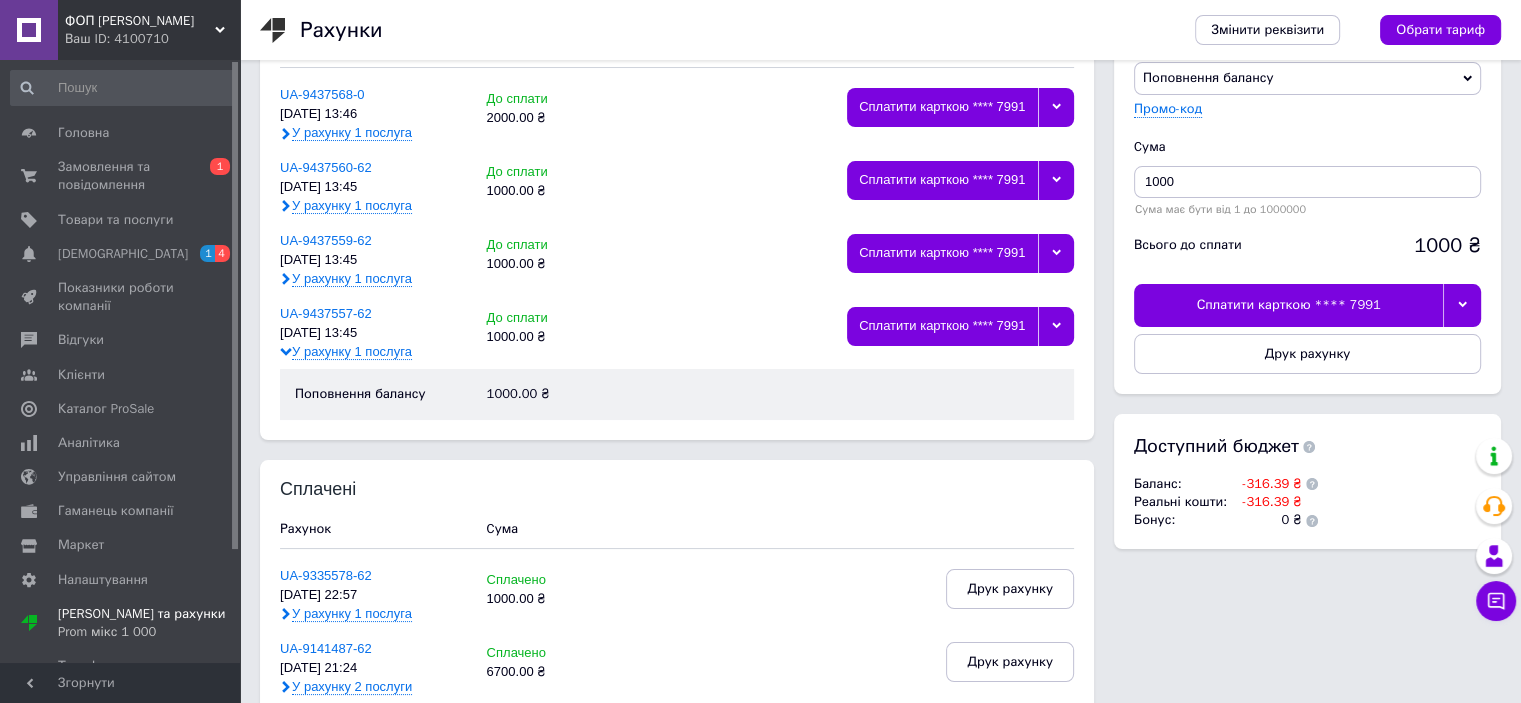 click 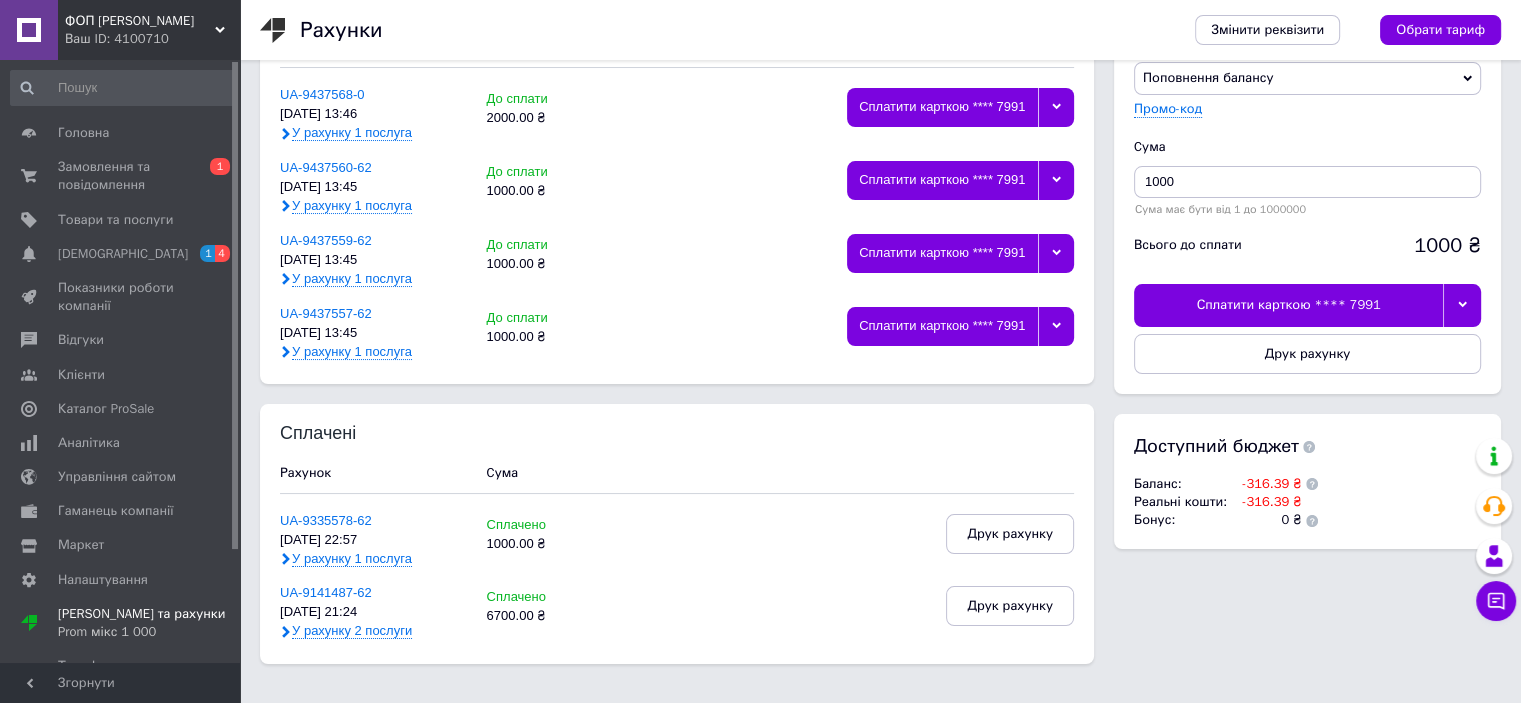 click on "[DATE] 13:45" at bounding box center [373, 333] 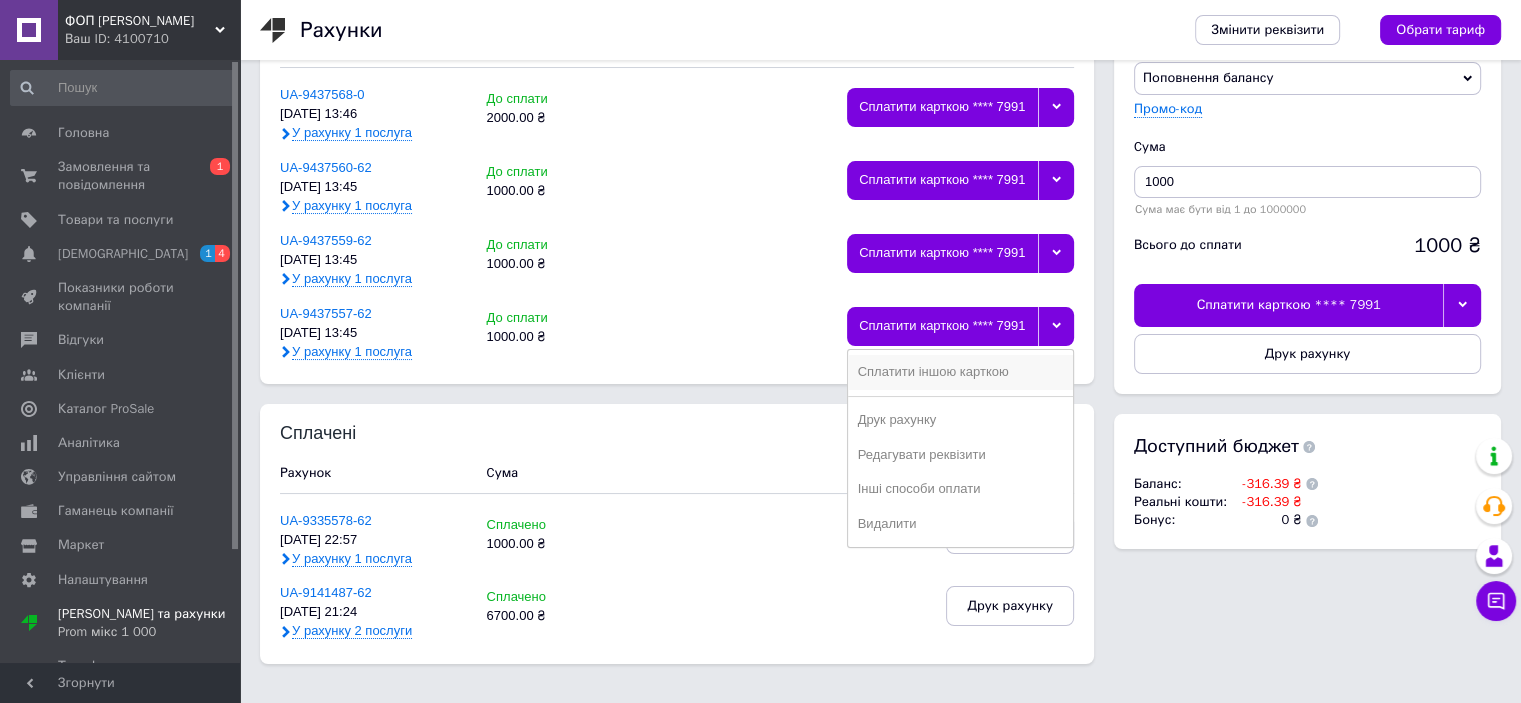 click on "Сплатити іншою карткою" at bounding box center (960, 372) 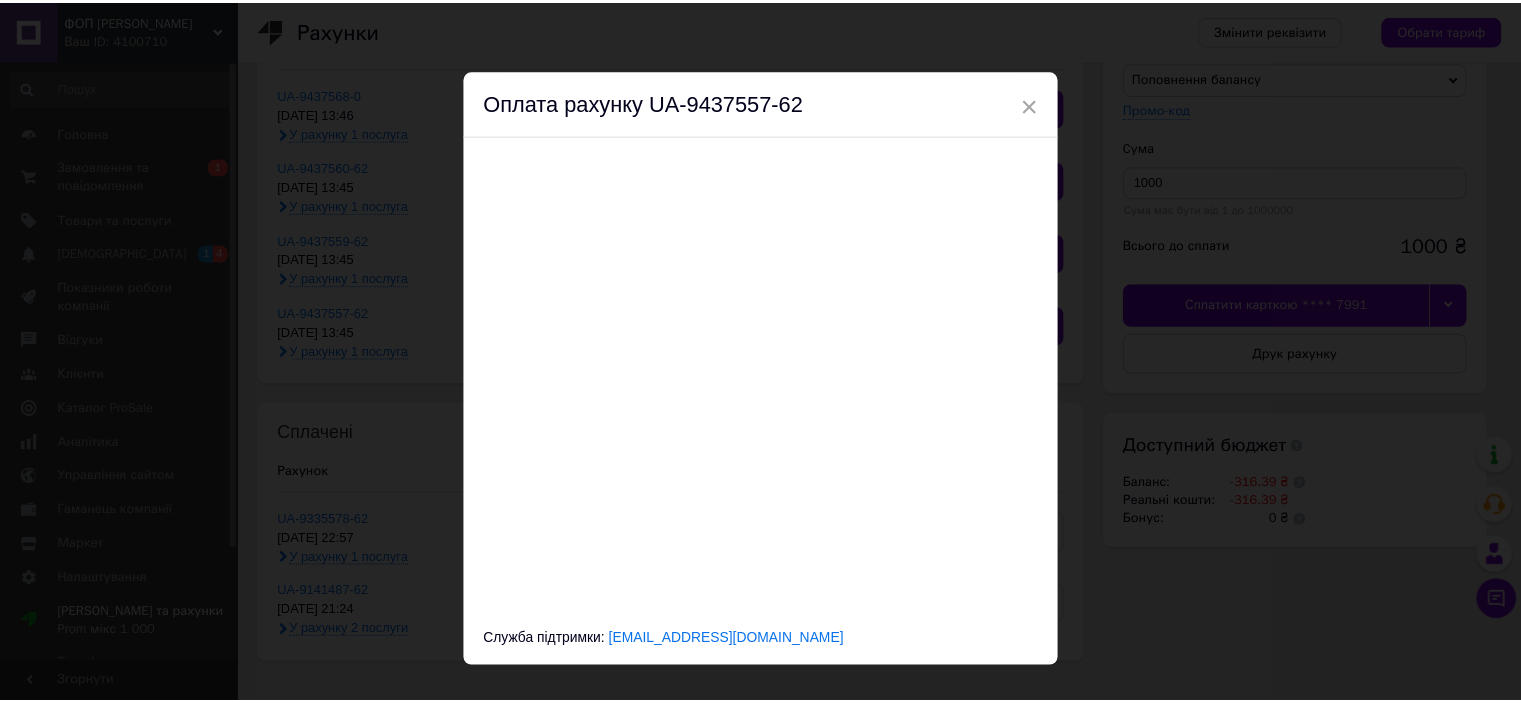 scroll, scrollTop: 0, scrollLeft: 0, axis: both 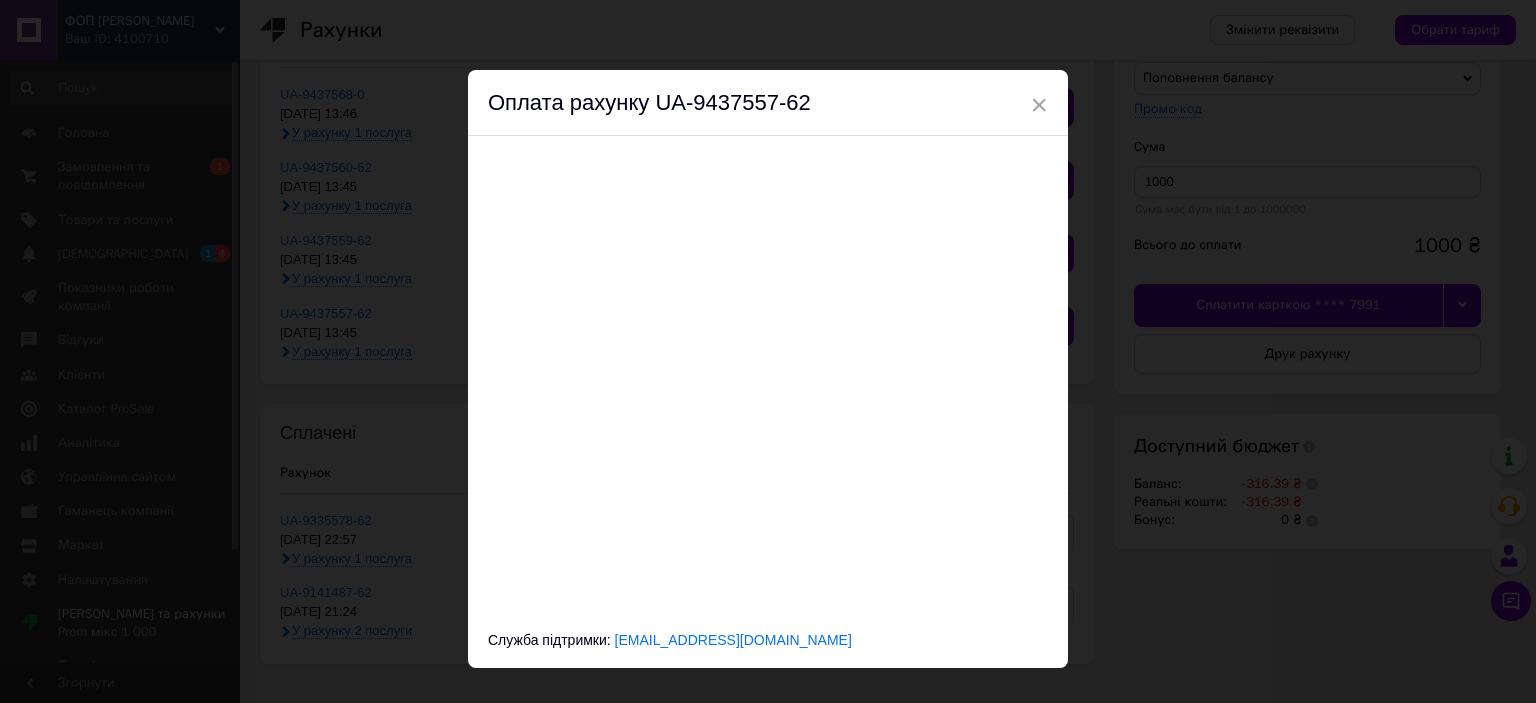 click on "×" at bounding box center [1039, 105] 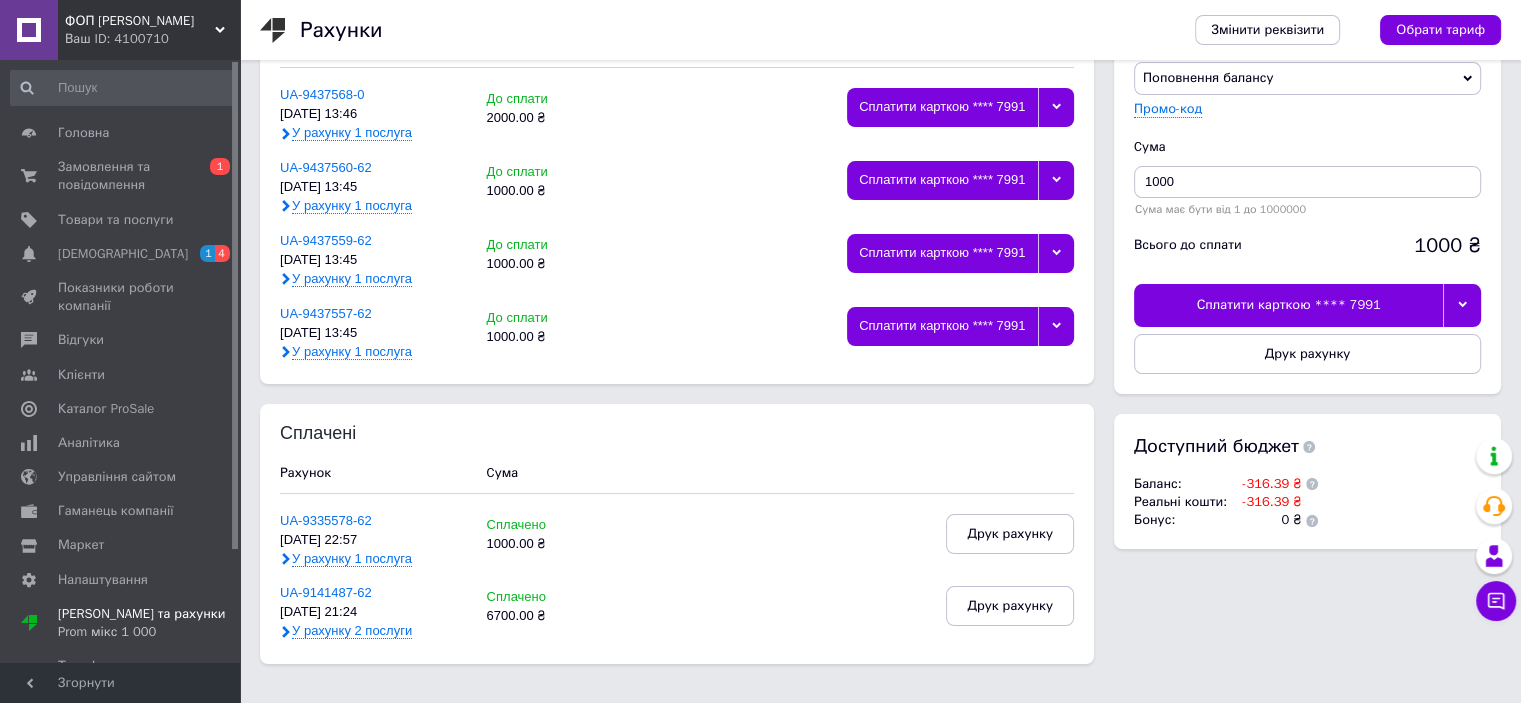 click on "Несплачені Рахунок Cума UA-9437568-0 10.07.25, 13:46 У рахунку 1 послуга До сплати 2000.00 ₴ Сплатити карткою  **** 7991 UA-9437560-62 10.07.25, 13:45 У рахунку 1 послуга До сплати 1000.00 ₴ Сплатити карткою  **** 7991 UA-9437559-62 10.07.25, 13:45 У рахунку 1 послуга До сплати 1000.00 ₴ Сплатити карткою  **** 7991 UA-9437557-62 10.07.25, 13:45 У рахунку 1 послуга До сплати 1000.00 ₴ Сплатити карткою  **** 7991" at bounding box center (677, 181) 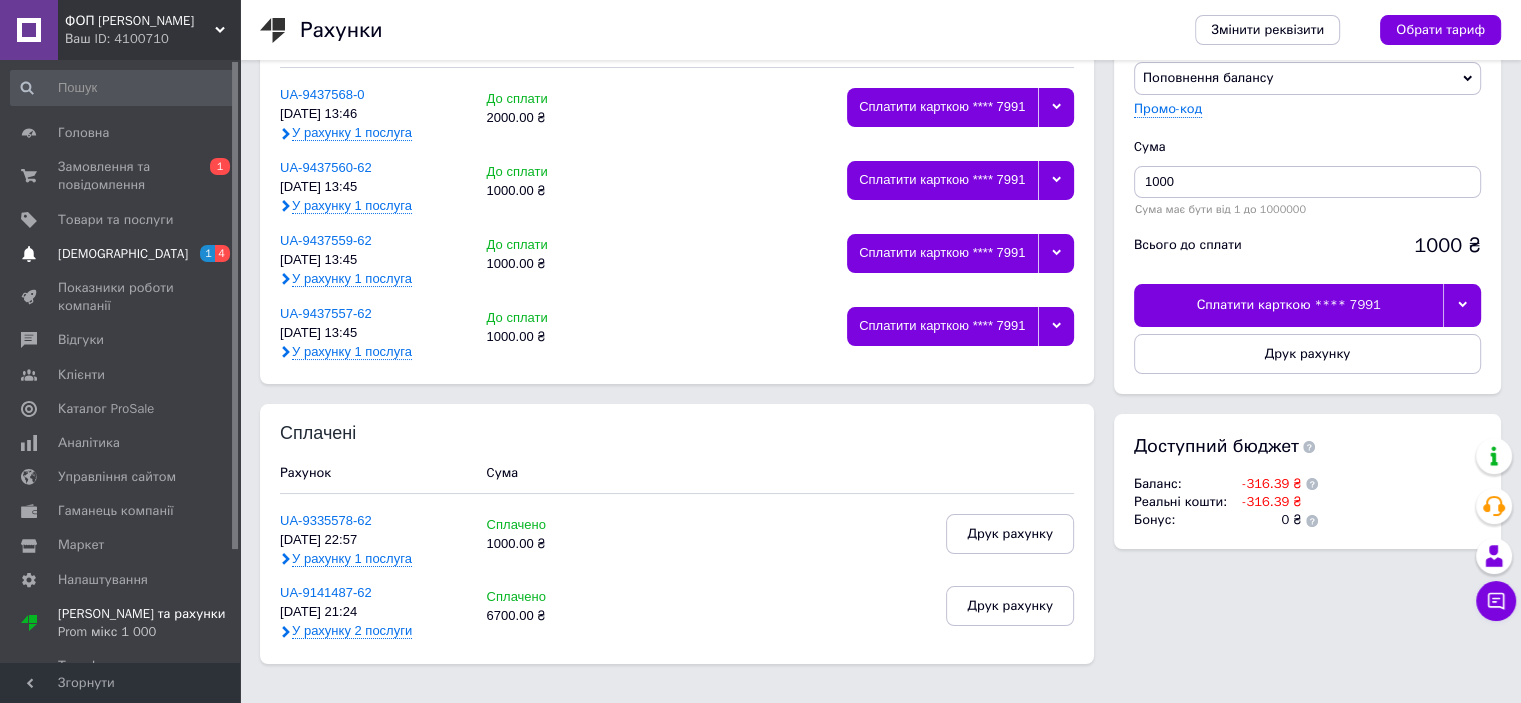 click on "[DEMOGRAPHIC_DATA]" at bounding box center [121, 254] 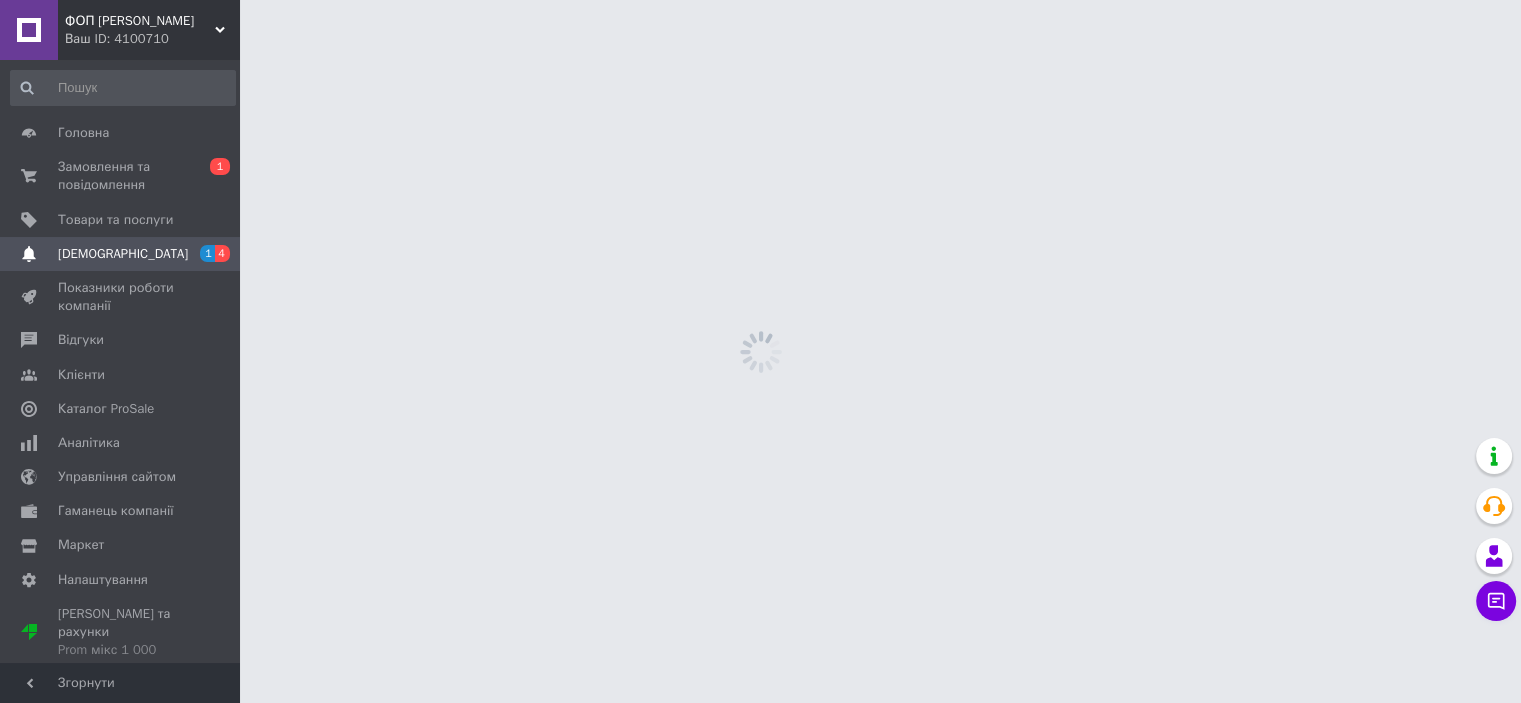 scroll, scrollTop: 0, scrollLeft: 0, axis: both 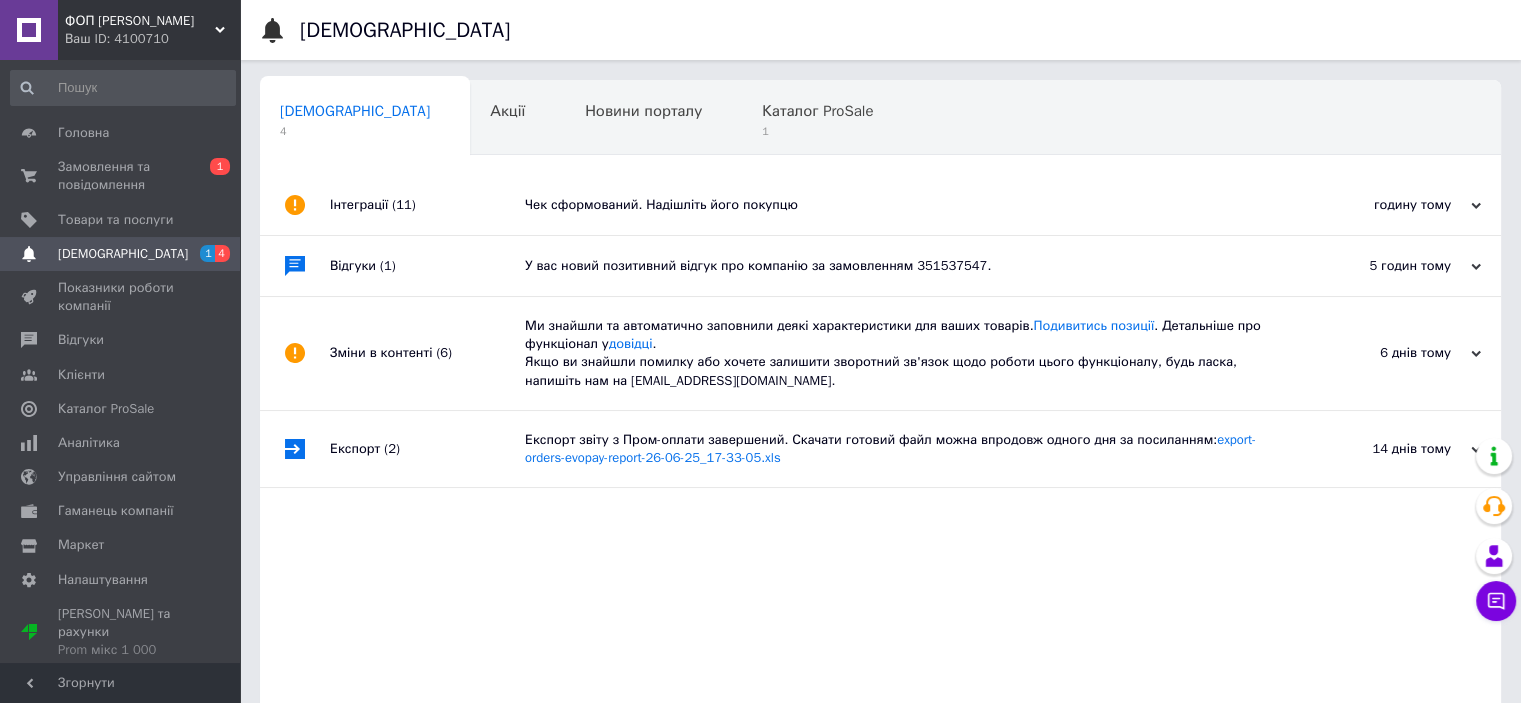 click on "Чек сформований. Надішліть його покупцю" at bounding box center (903, 205) 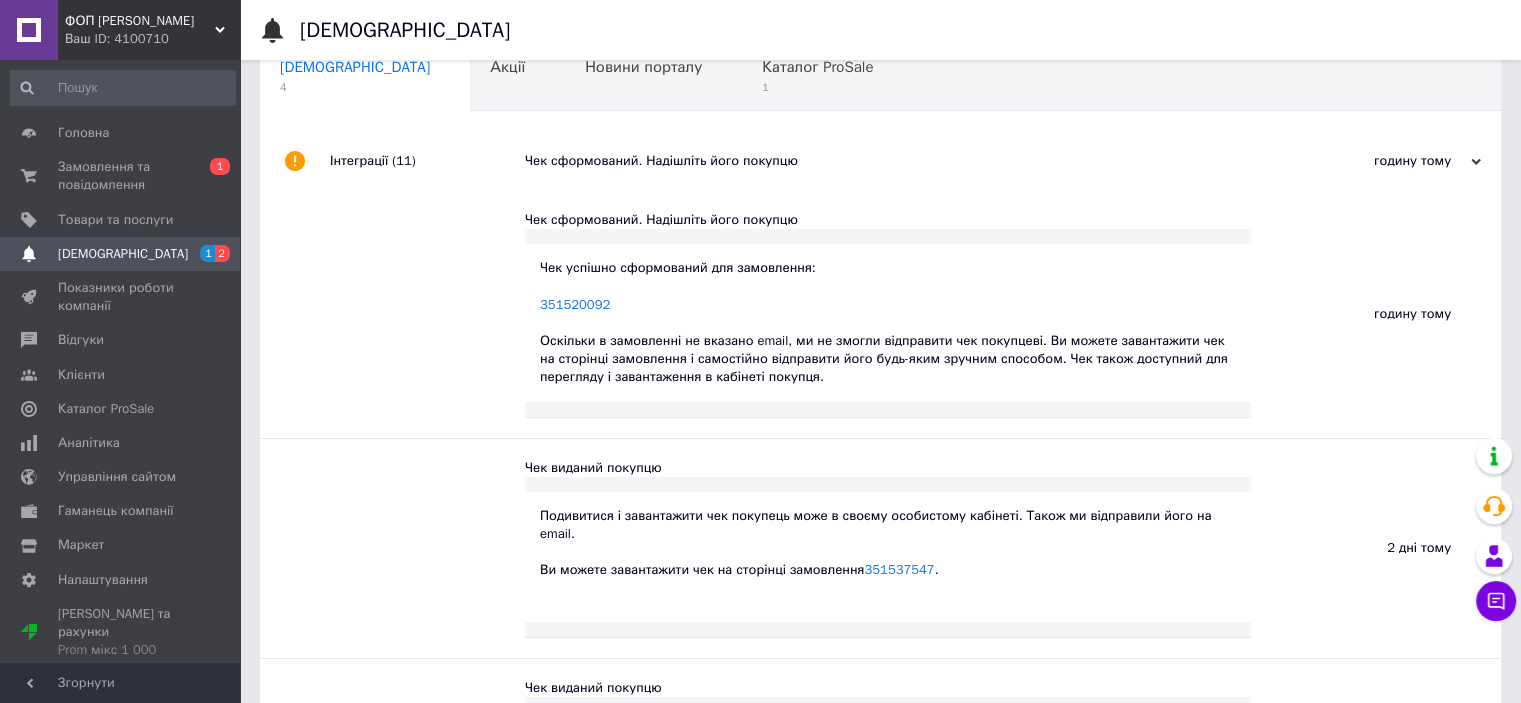 scroll, scrollTop: 0, scrollLeft: 0, axis: both 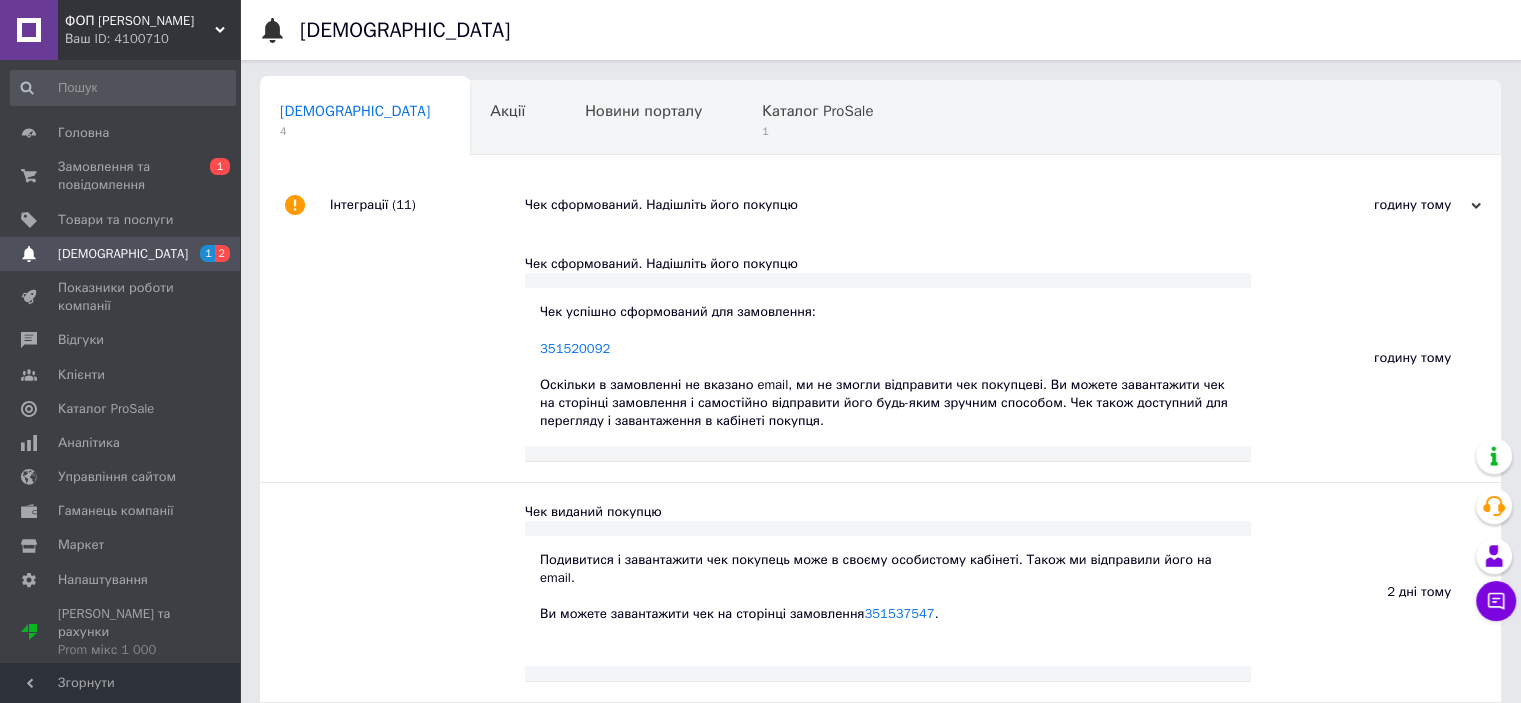 click on "Чек успішно сформований для замовлення: 351520092 Оскільки в замовленні не вказано email, ми не змогли відправити чек покупцеві. Ви можете завантажити чек на сторінці замовлення і самостійно відправити його будь-яким зручним способом. Чек також доступний для перегляду і завантаження в кабінеті покупця." at bounding box center [888, 366] 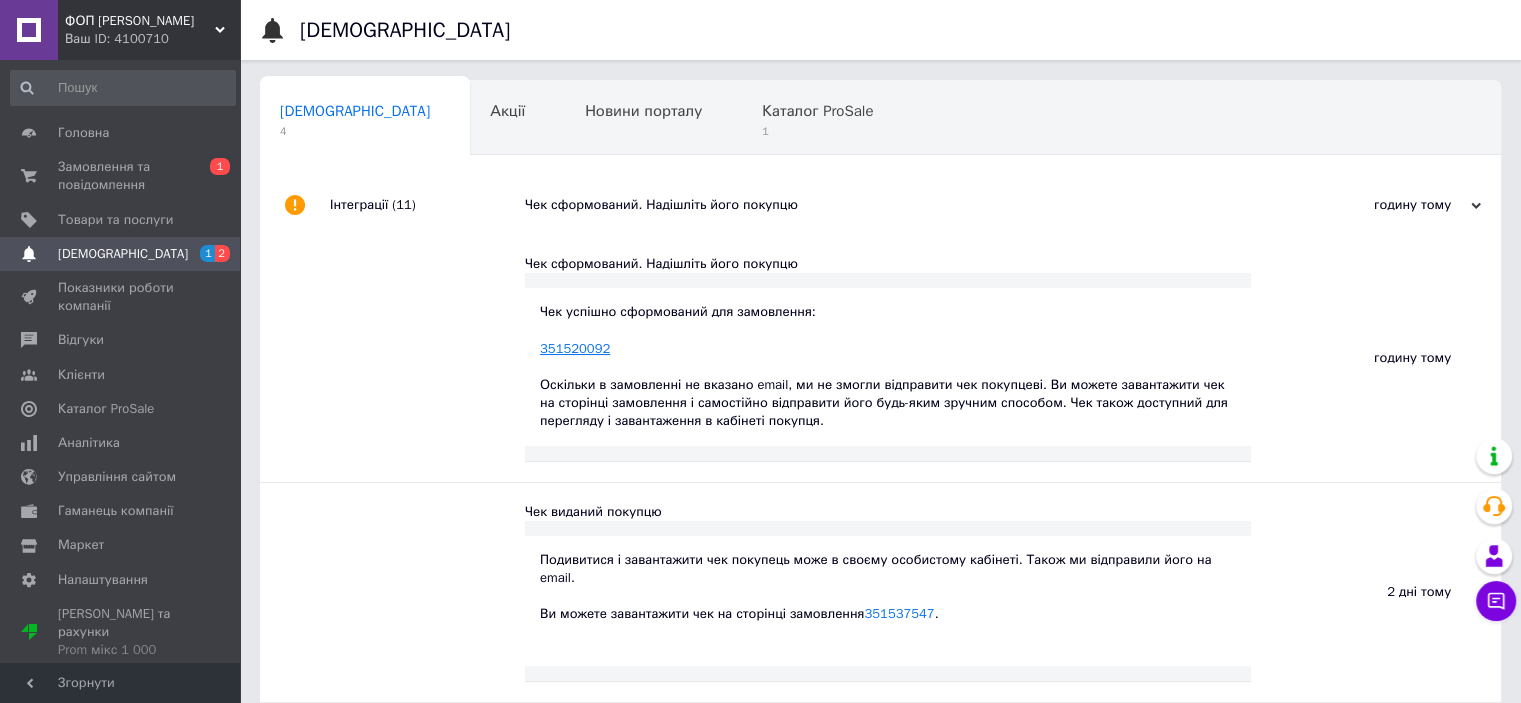 click on "351520092" at bounding box center [575, 348] 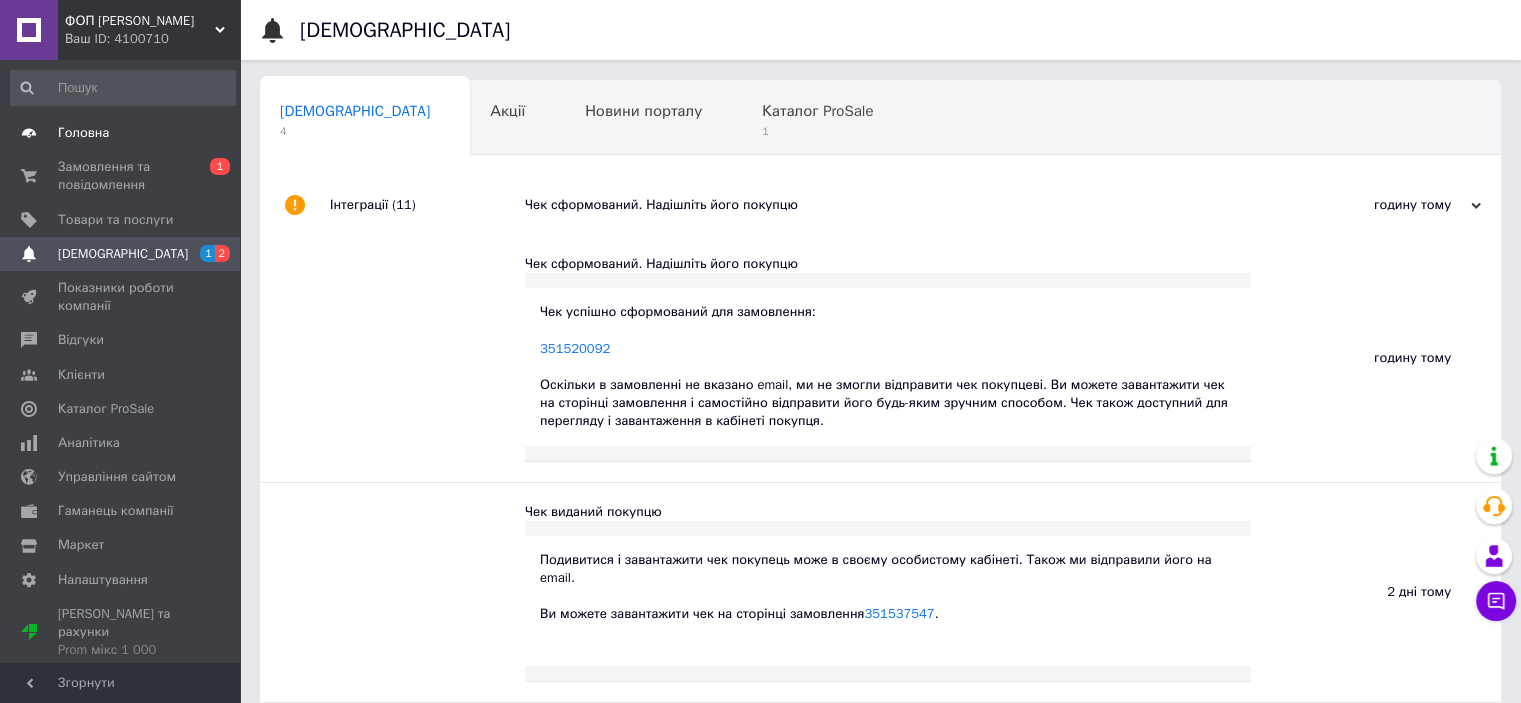 click on "Головна" at bounding box center (121, 133) 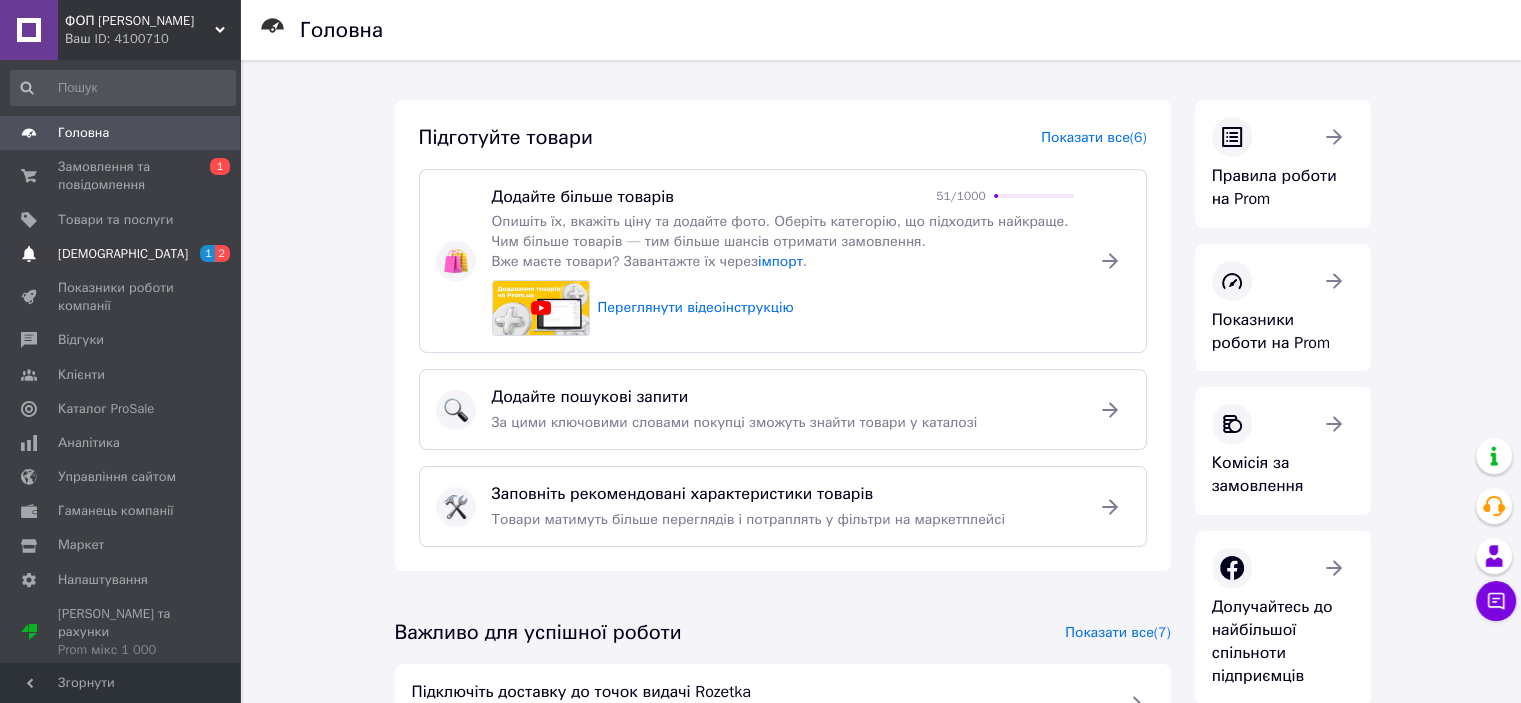 click on "[DEMOGRAPHIC_DATA]" at bounding box center (121, 254) 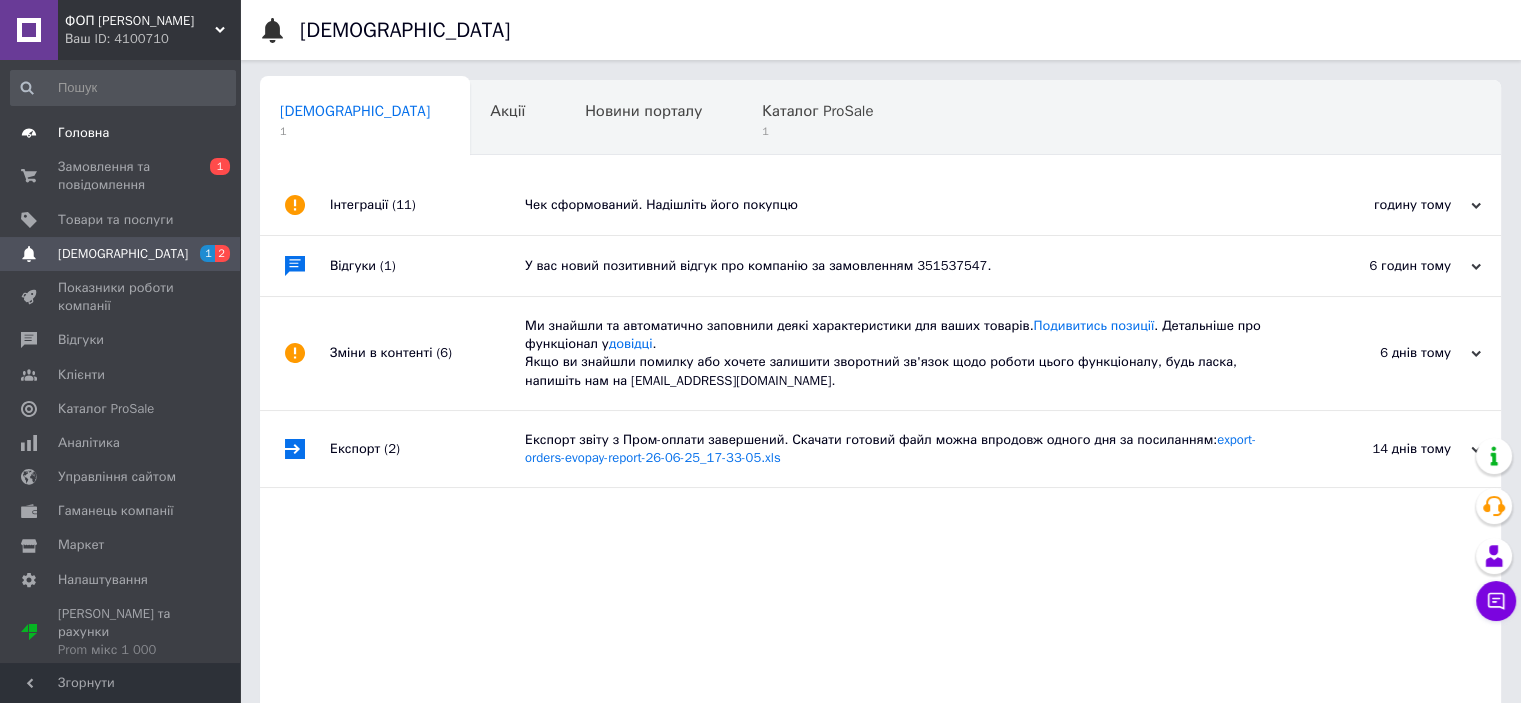 click on "Головна" at bounding box center (121, 133) 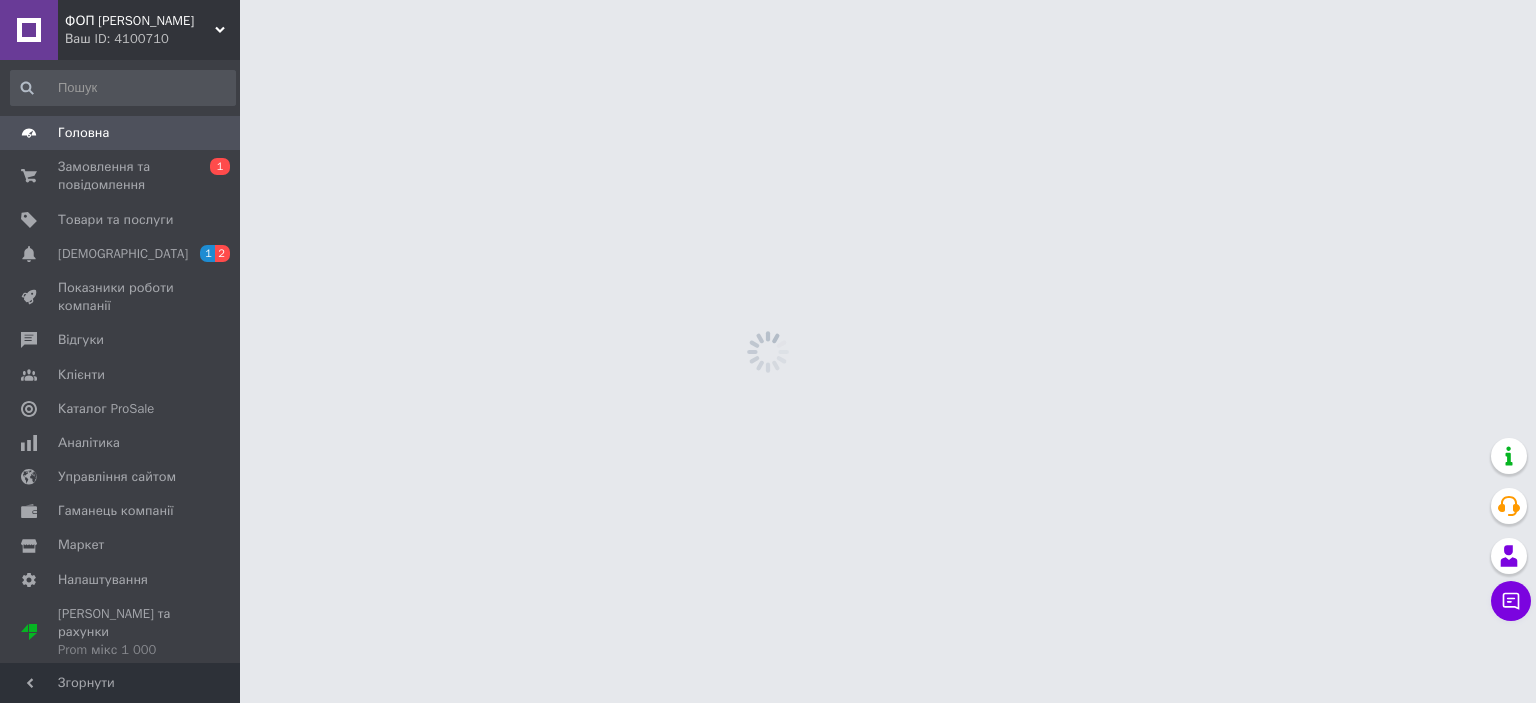 click at bounding box center [29, 30] 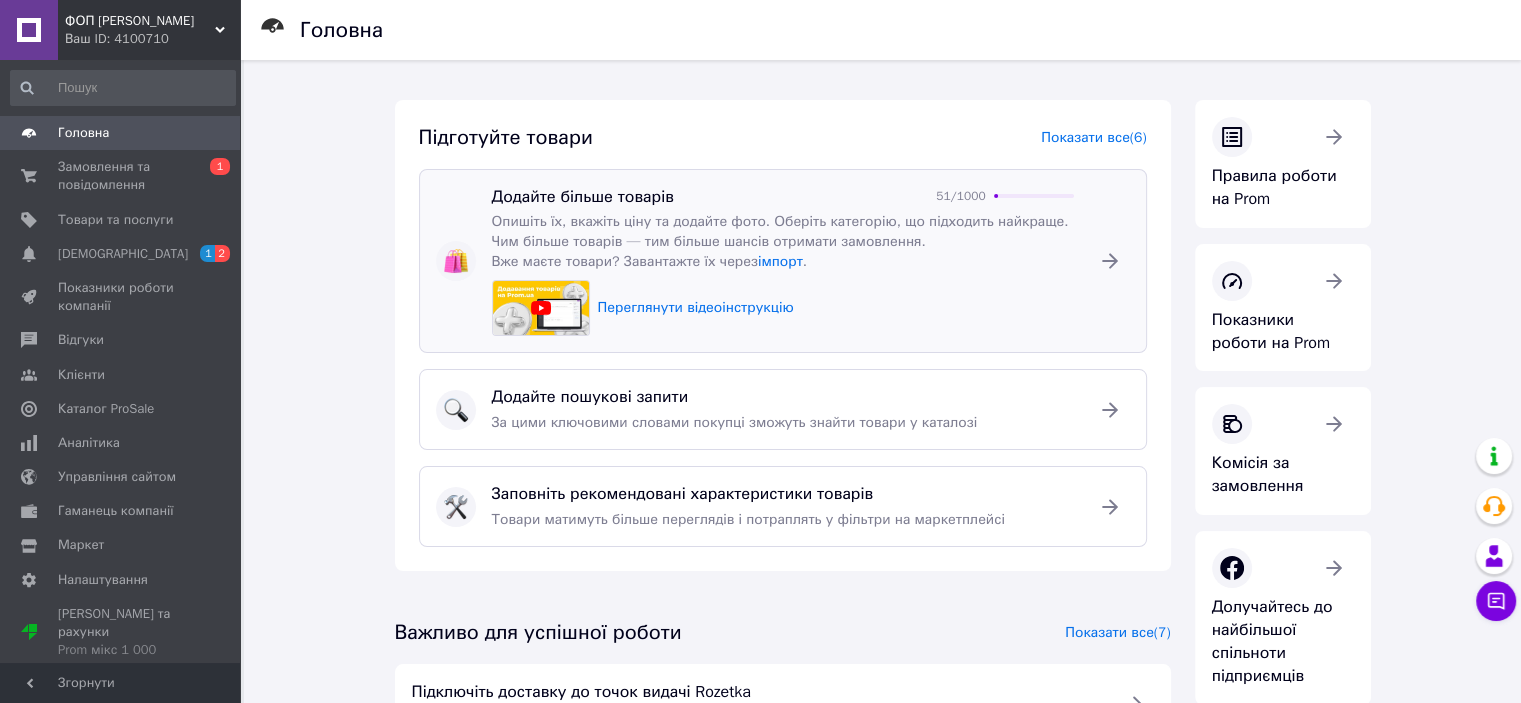 scroll, scrollTop: 274, scrollLeft: 0, axis: vertical 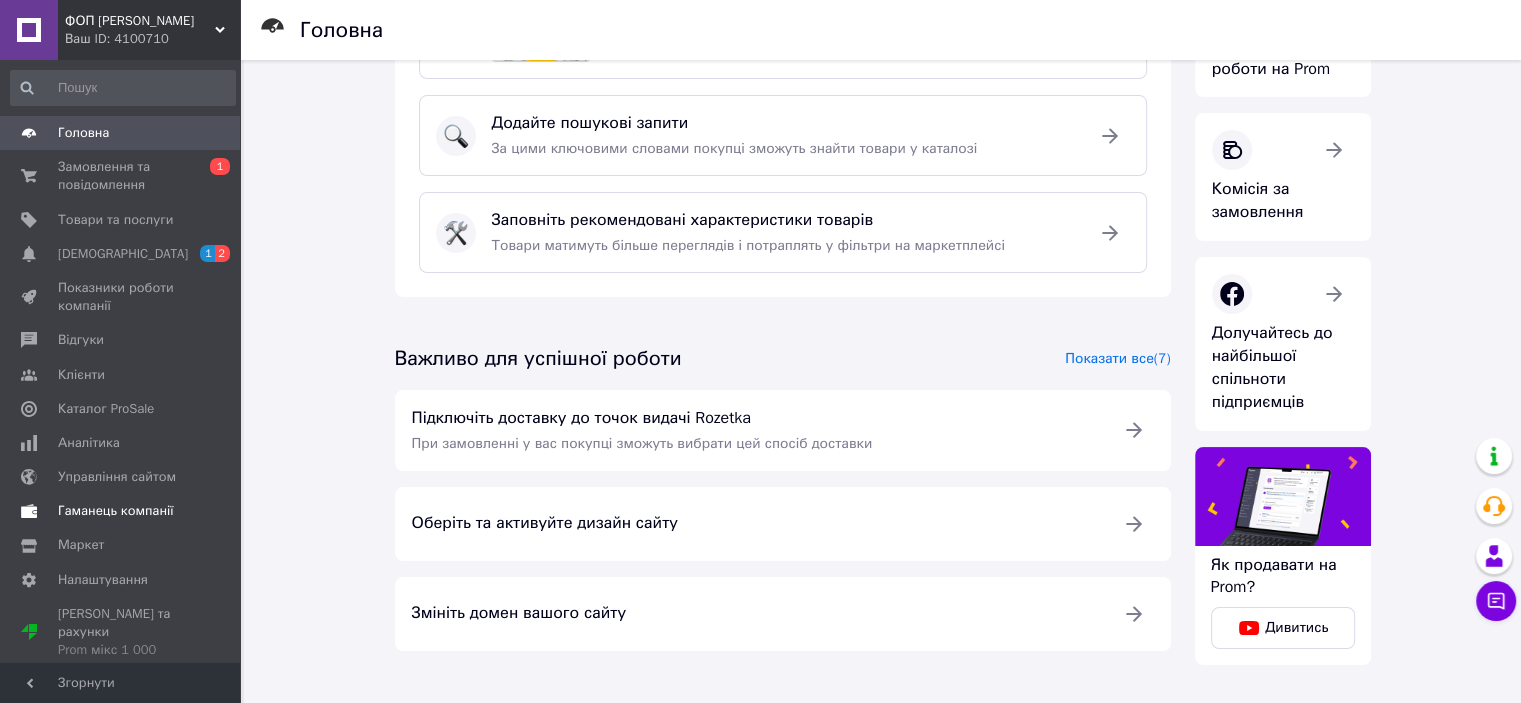 click on "Гаманець компанії" at bounding box center (116, 511) 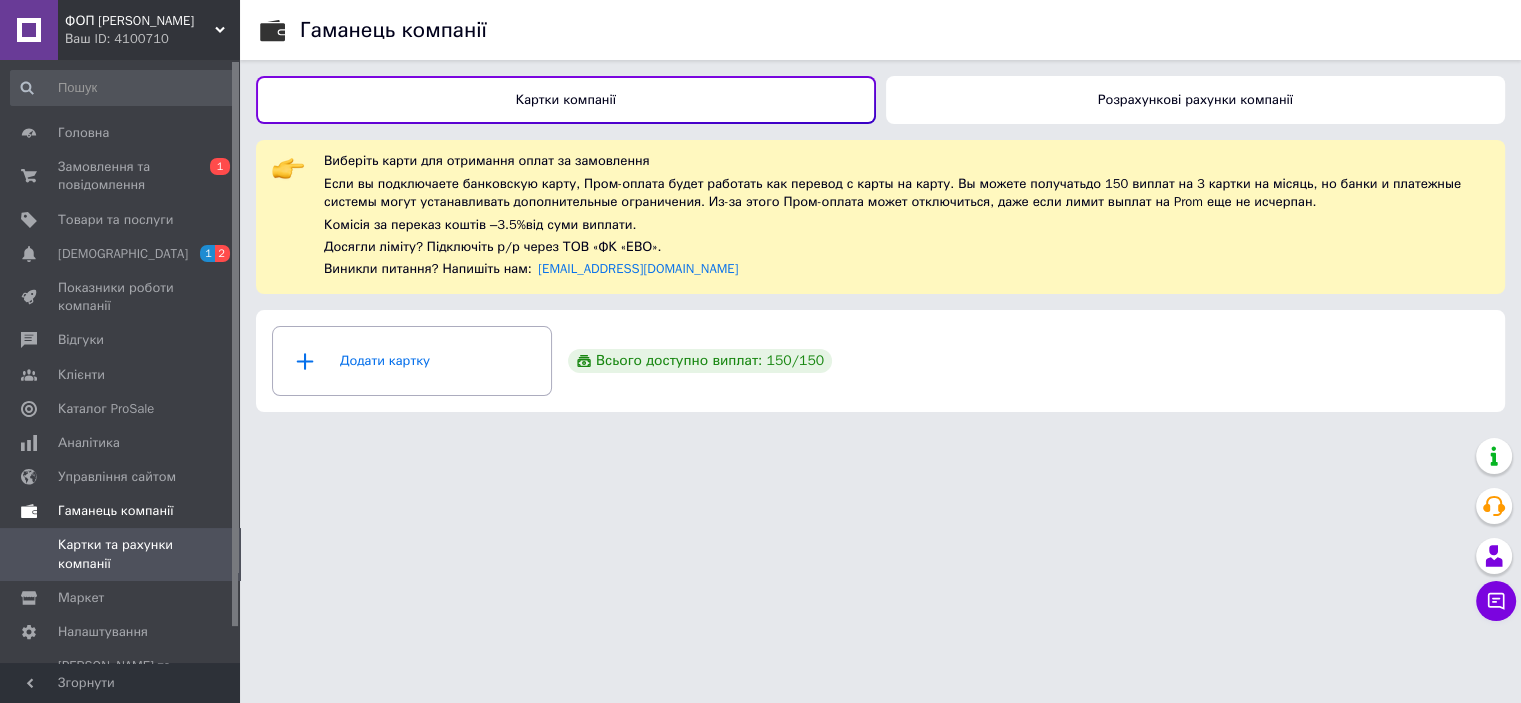 scroll, scrollTop: 0, scrollLeft: 0, axis: both 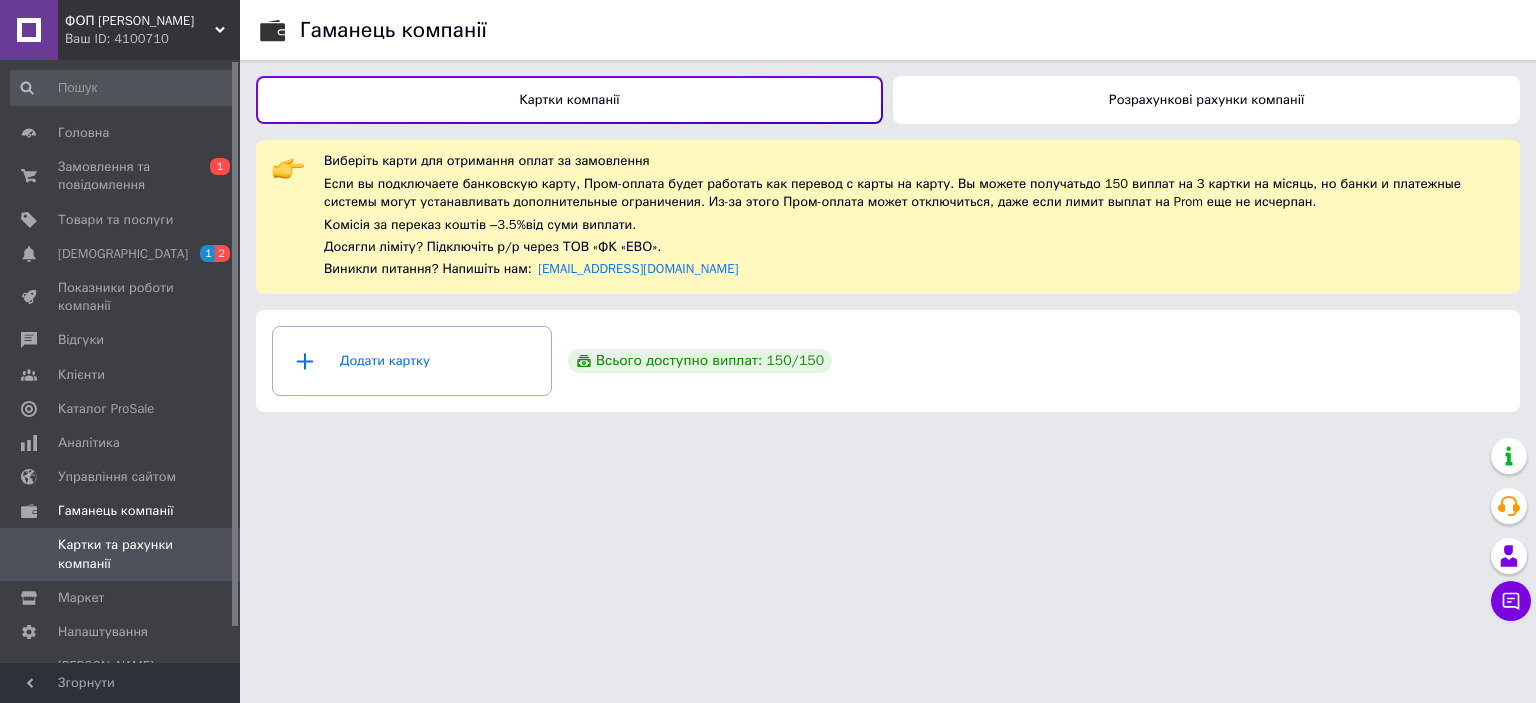 click on "Розрахункові рахунки компанії" at bounding box center [1206, 99] 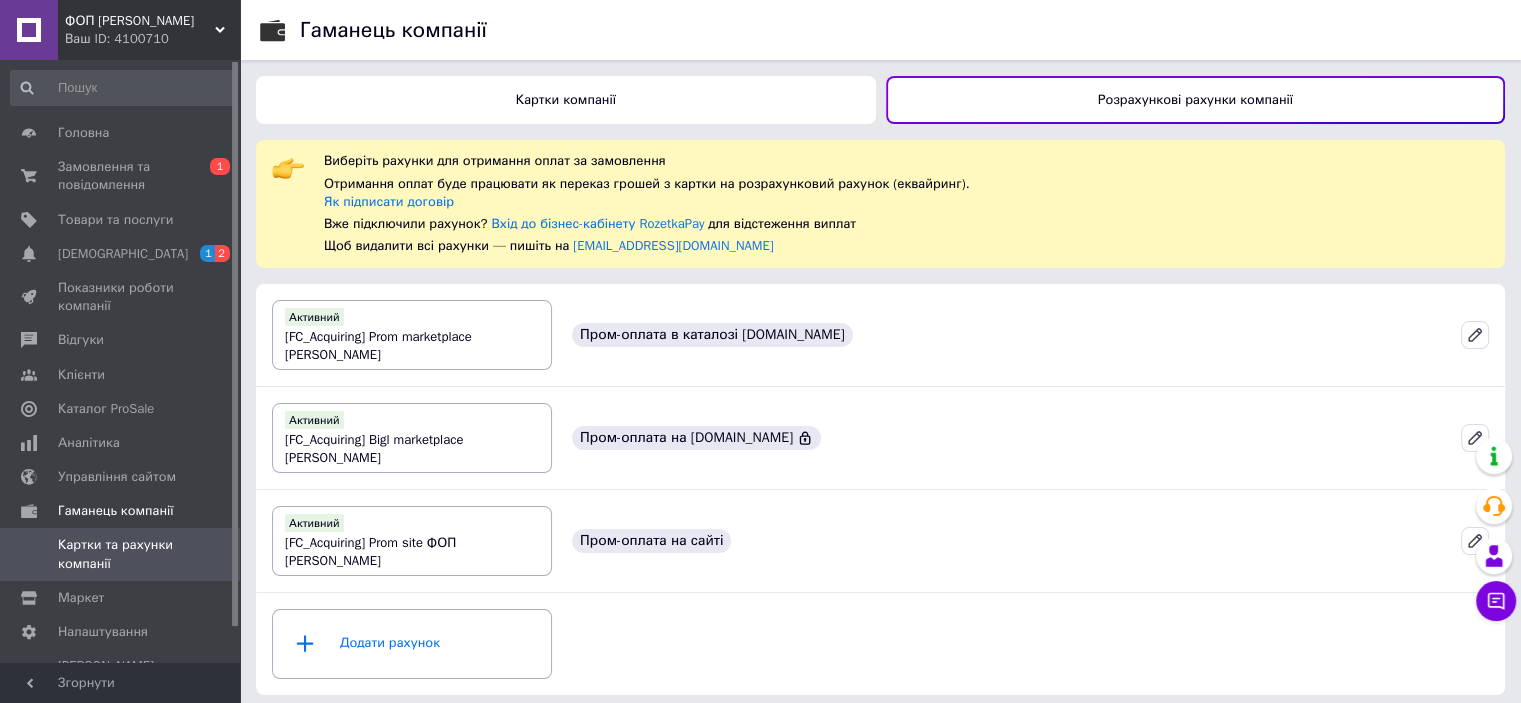 scroll, scrollTop: 0, scrollLeft: 0, axis: both 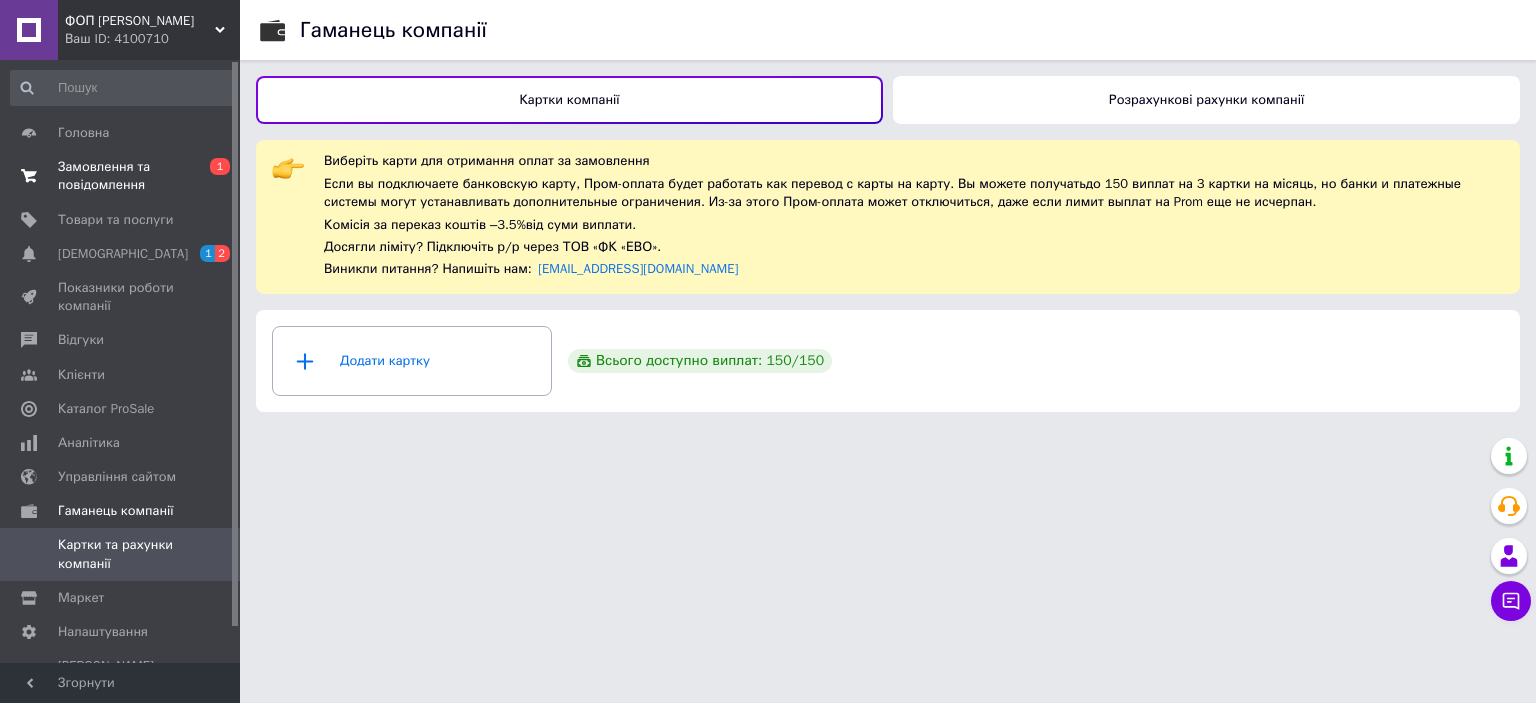 click on "Замовлення та повідомлення" at bounding box center [121, 176] 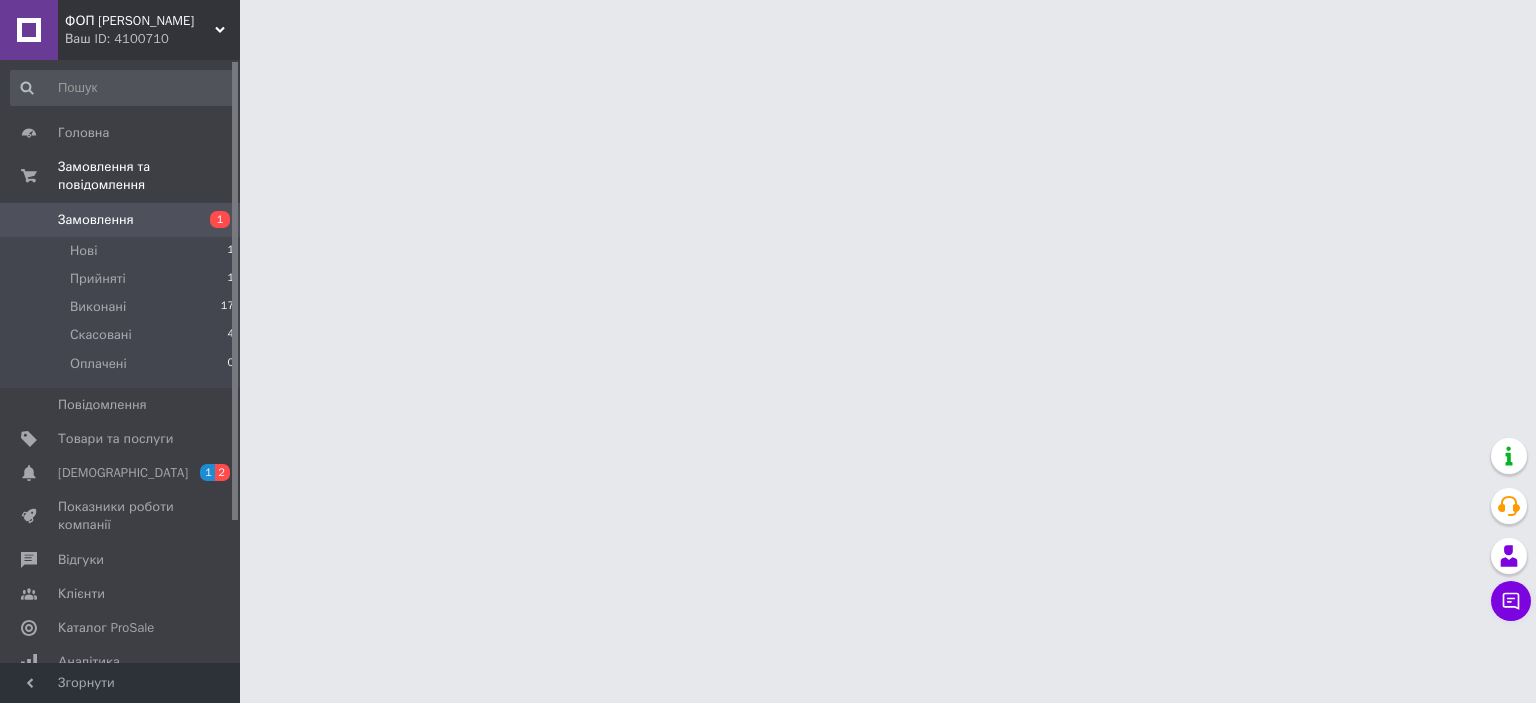 click on "Замовлення" at bounding box center (96, 220) 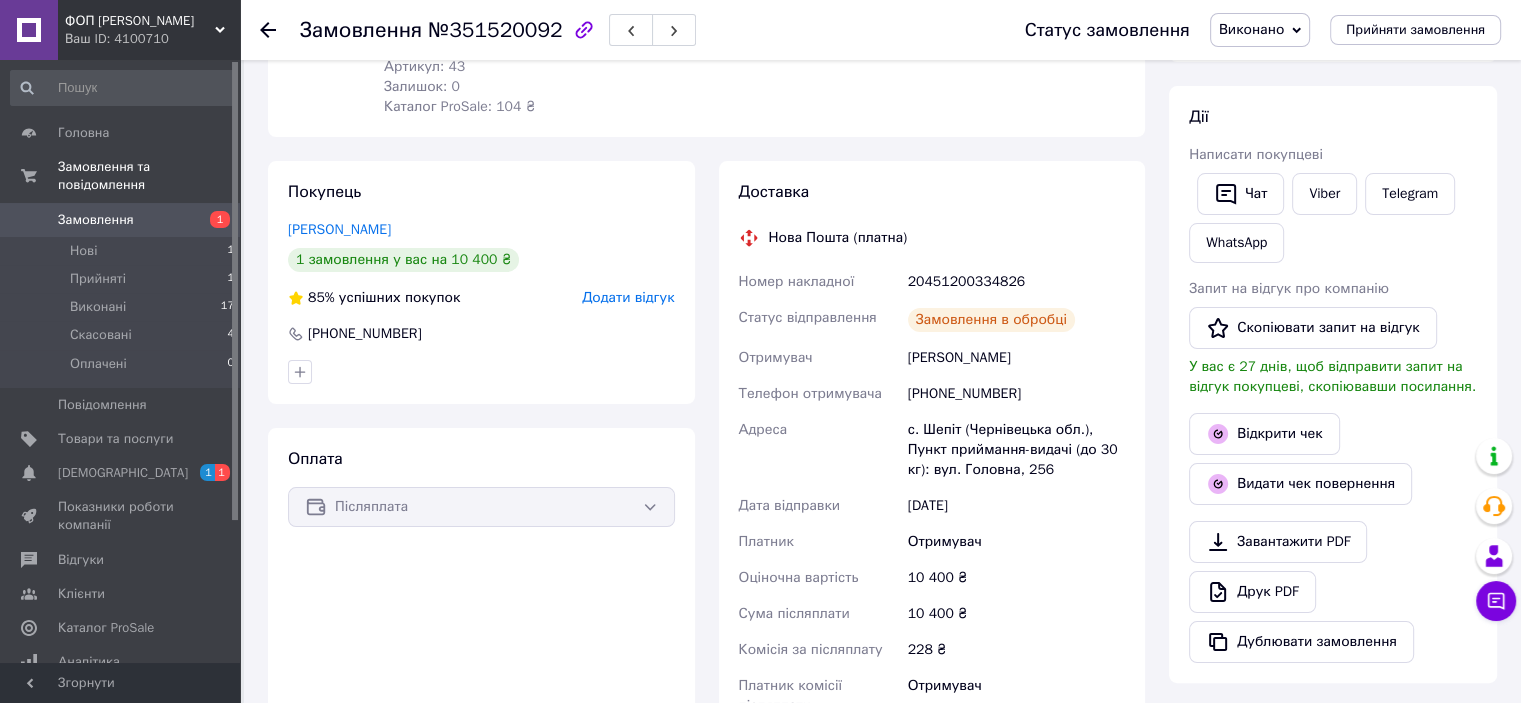 scroll, scrollTop: 300, scrollLeft: 0, axis: vertical 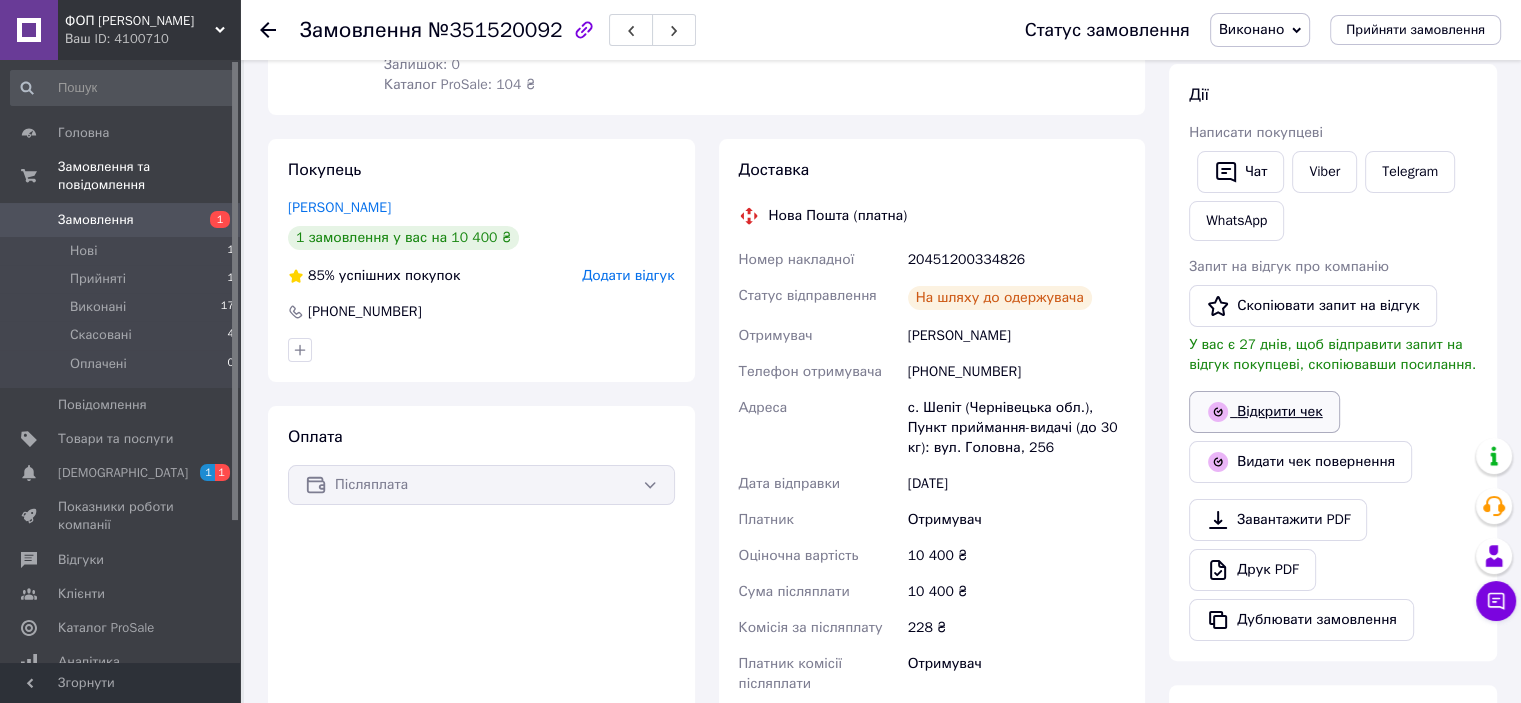 click on "Відкрити чек" at bounding box center (1264, 412) 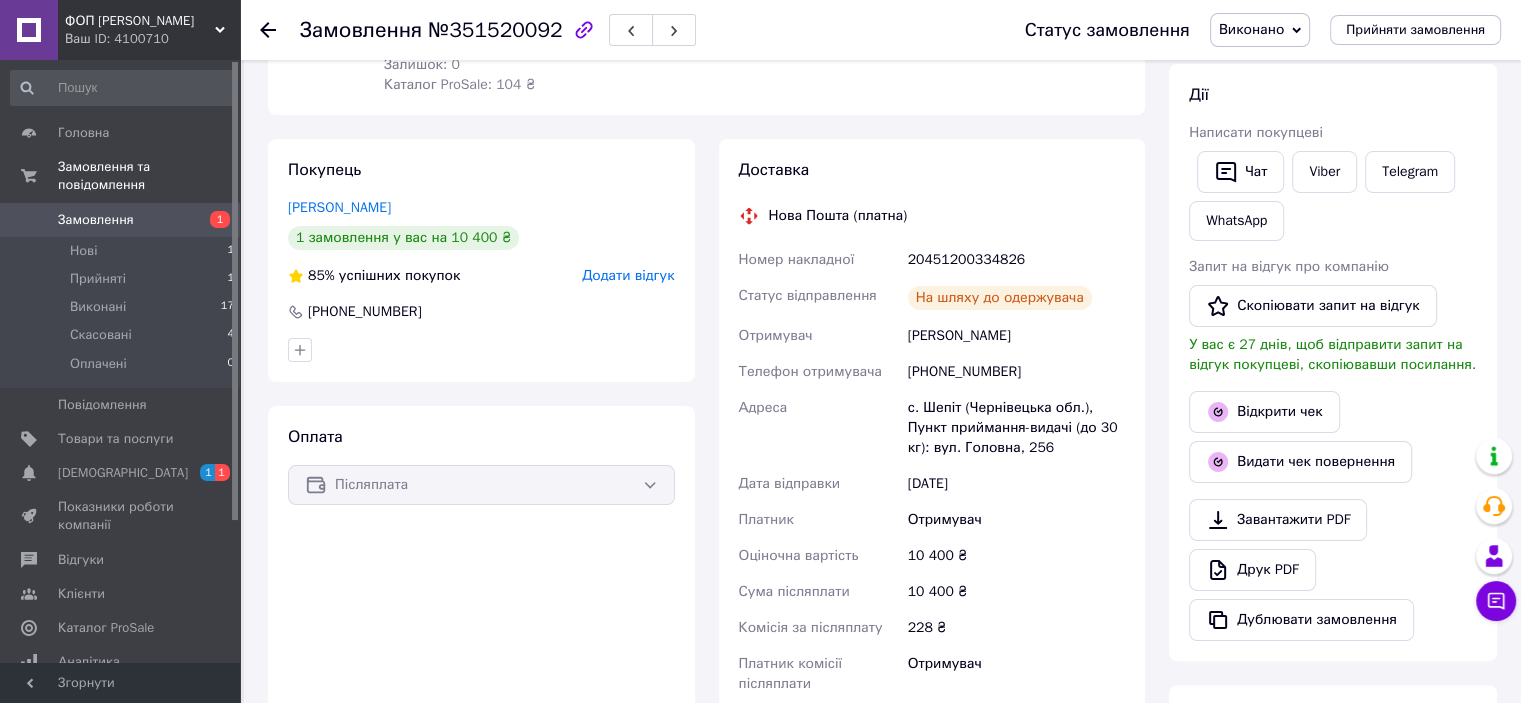 scroll, scrollTop: 0, scrollLeft: 0, axis: both 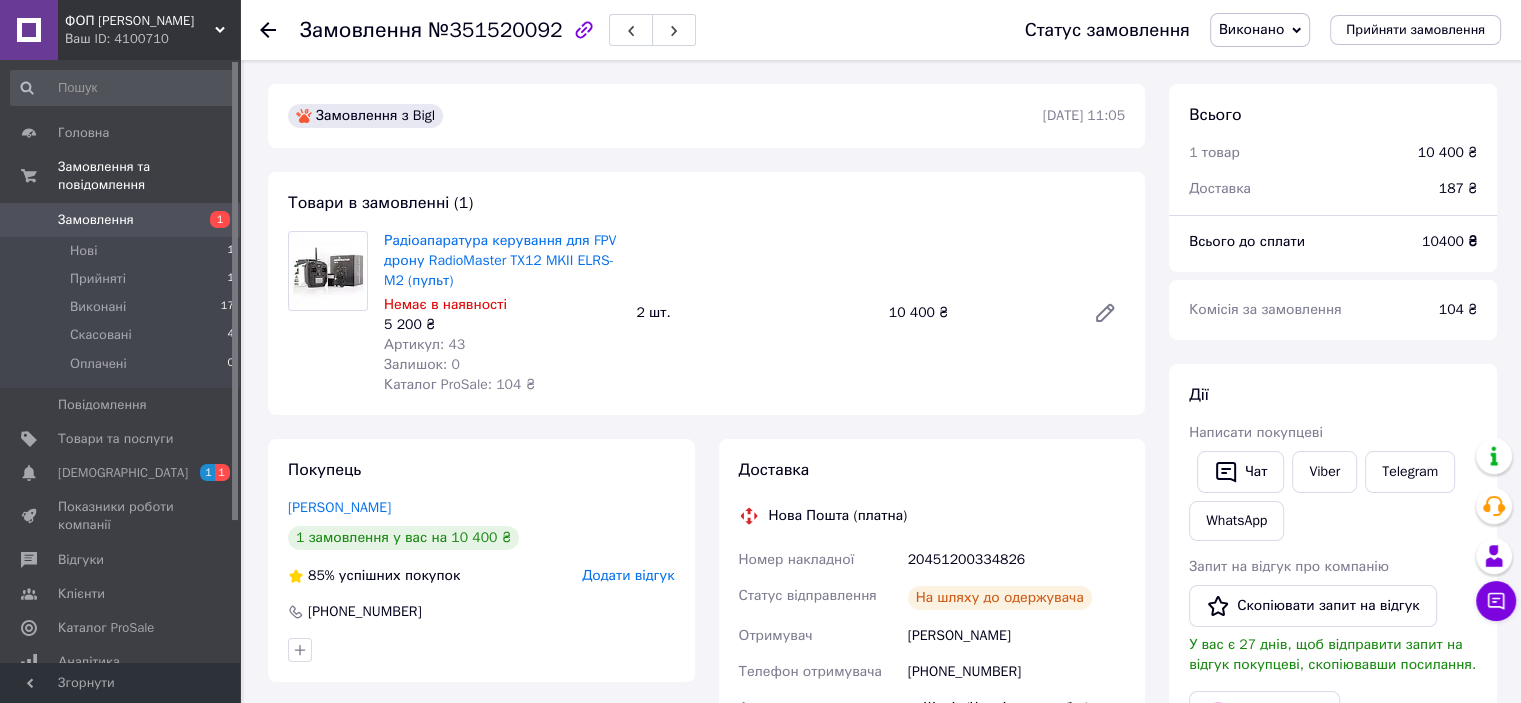 click on "Товари в замовленні (1) Радіоапаратура керування для FPV дрону RadioMaster TX12 MKII ELRS-M2 (пульт) Немає в наявності 5 200 ₴ Артикул: 43 Залишок: 0 Каталог ProSale: 104 ₴  2 шт. 10 400 ₴" at bounding box center (706, 293) 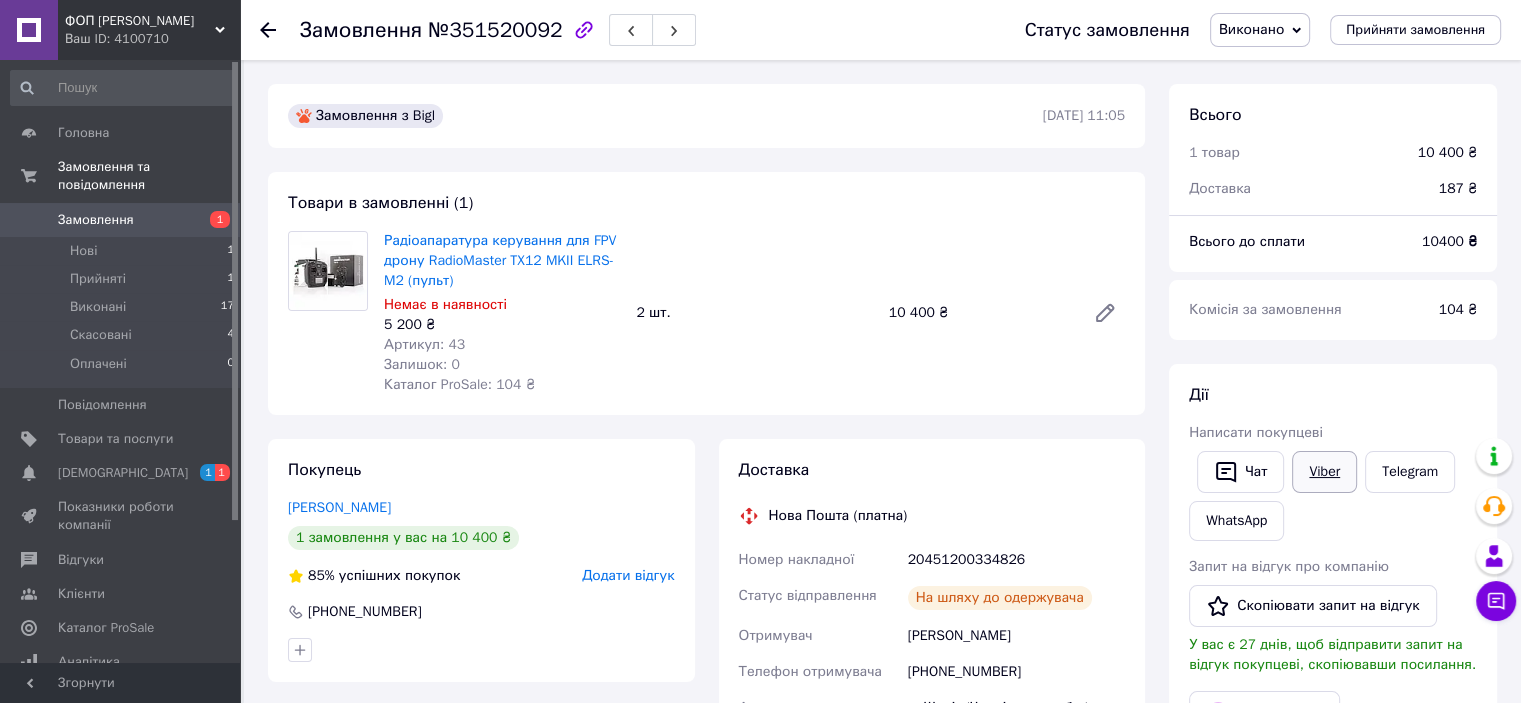 click on "Viber" at bounding box center (1324, 472) 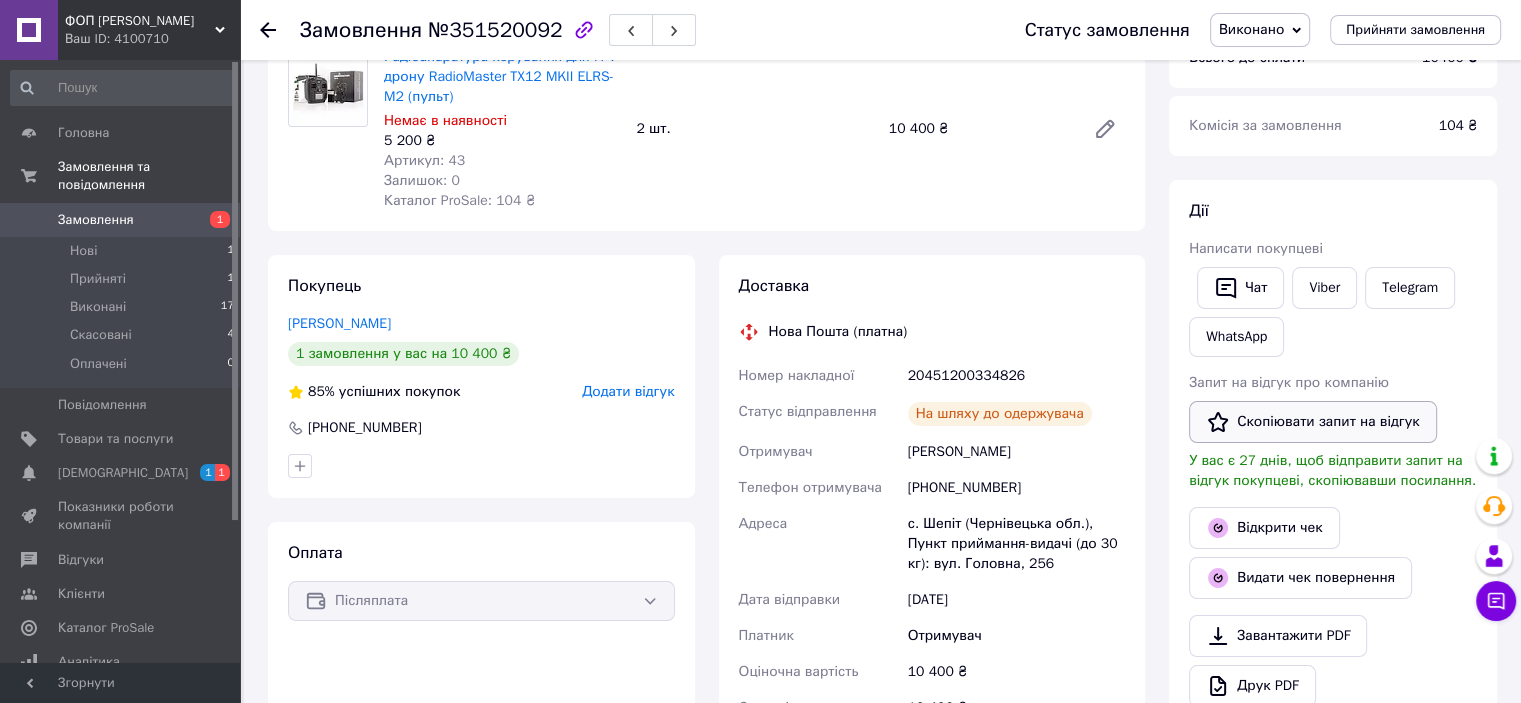 scroll, scrollTop: 200, scrollLeft: 0, axis: vertical 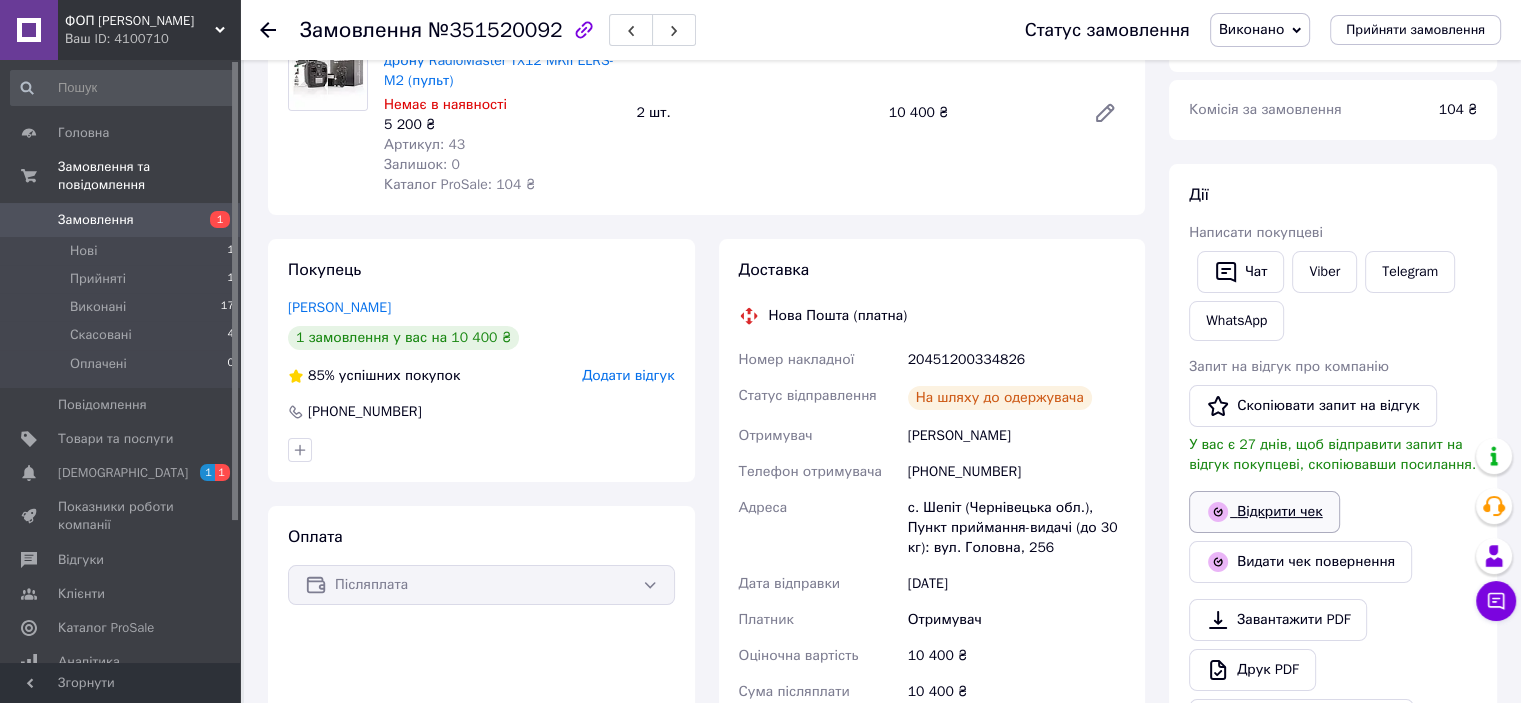 click on "Відкрити чек" at bounding box center [1264, 512] 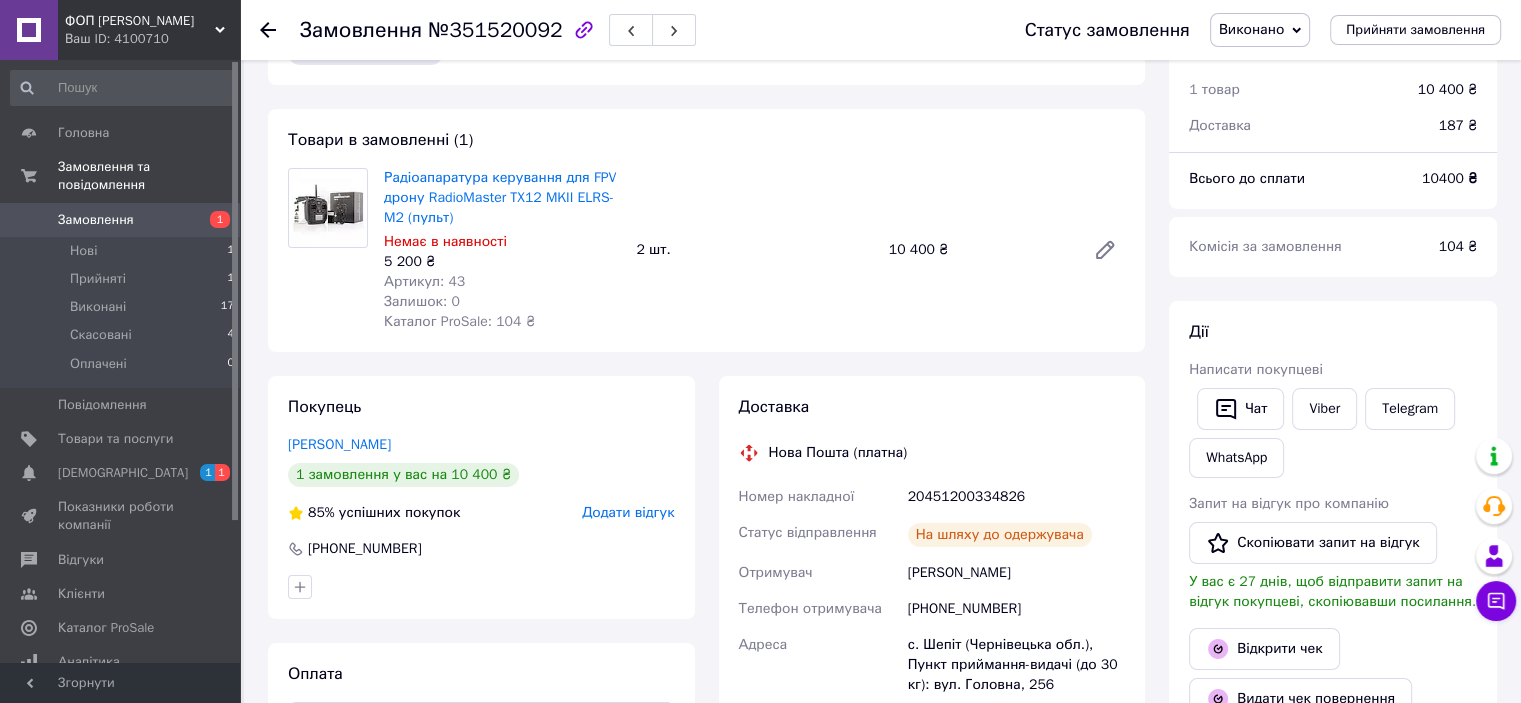 scroll, scrollTop: 0, scrollLeft: 0, axis: both 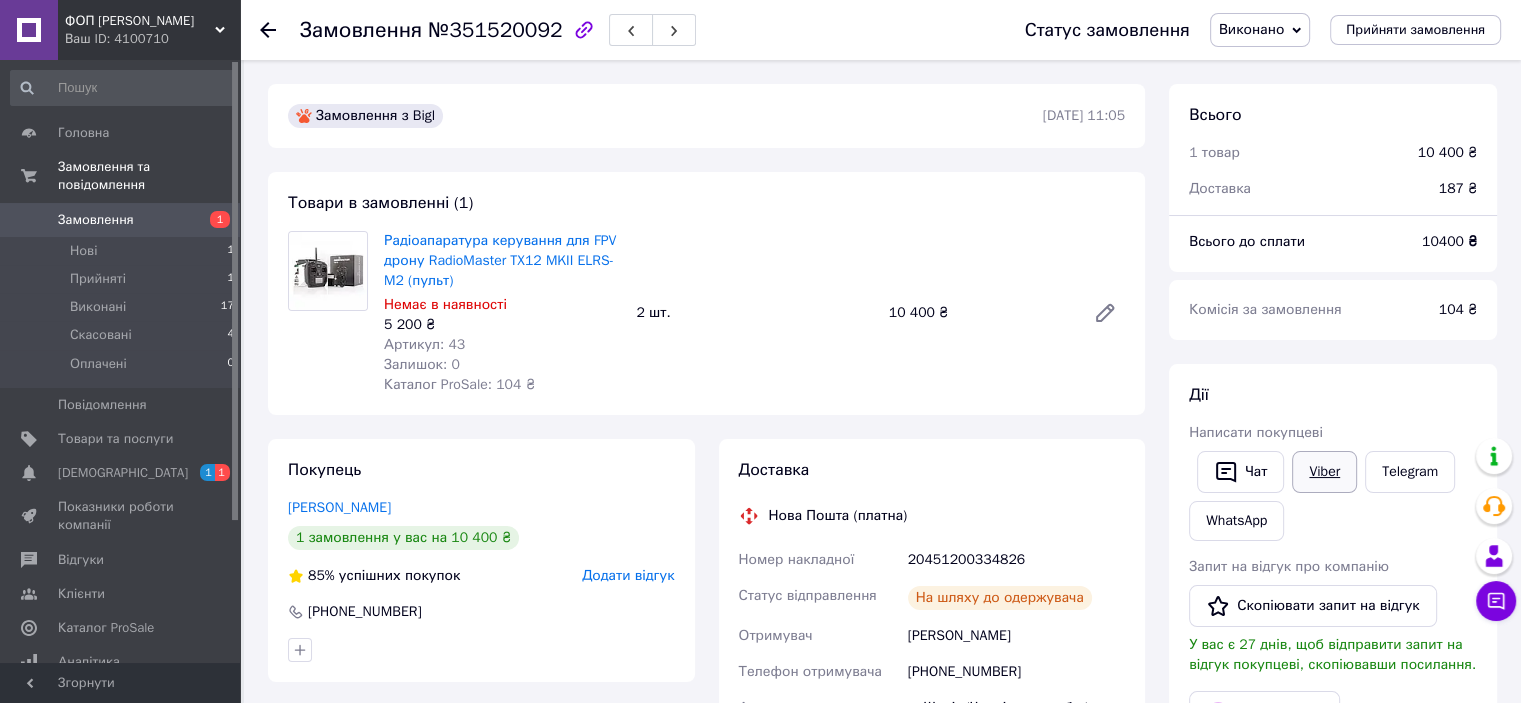 click on "Viber" at bounding box center (1324, 472) 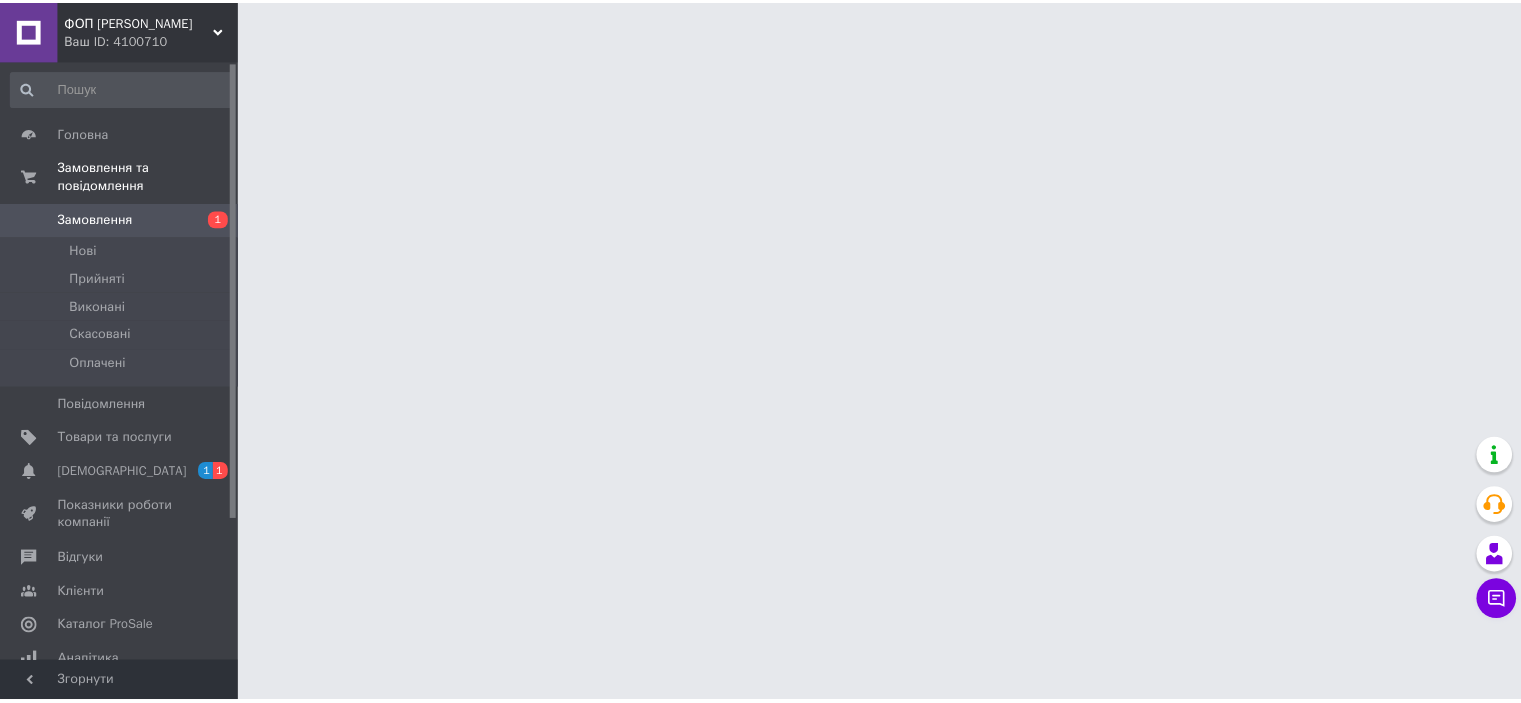 scroll, scrollTop: 0, scrollLeft: 0, axis: both 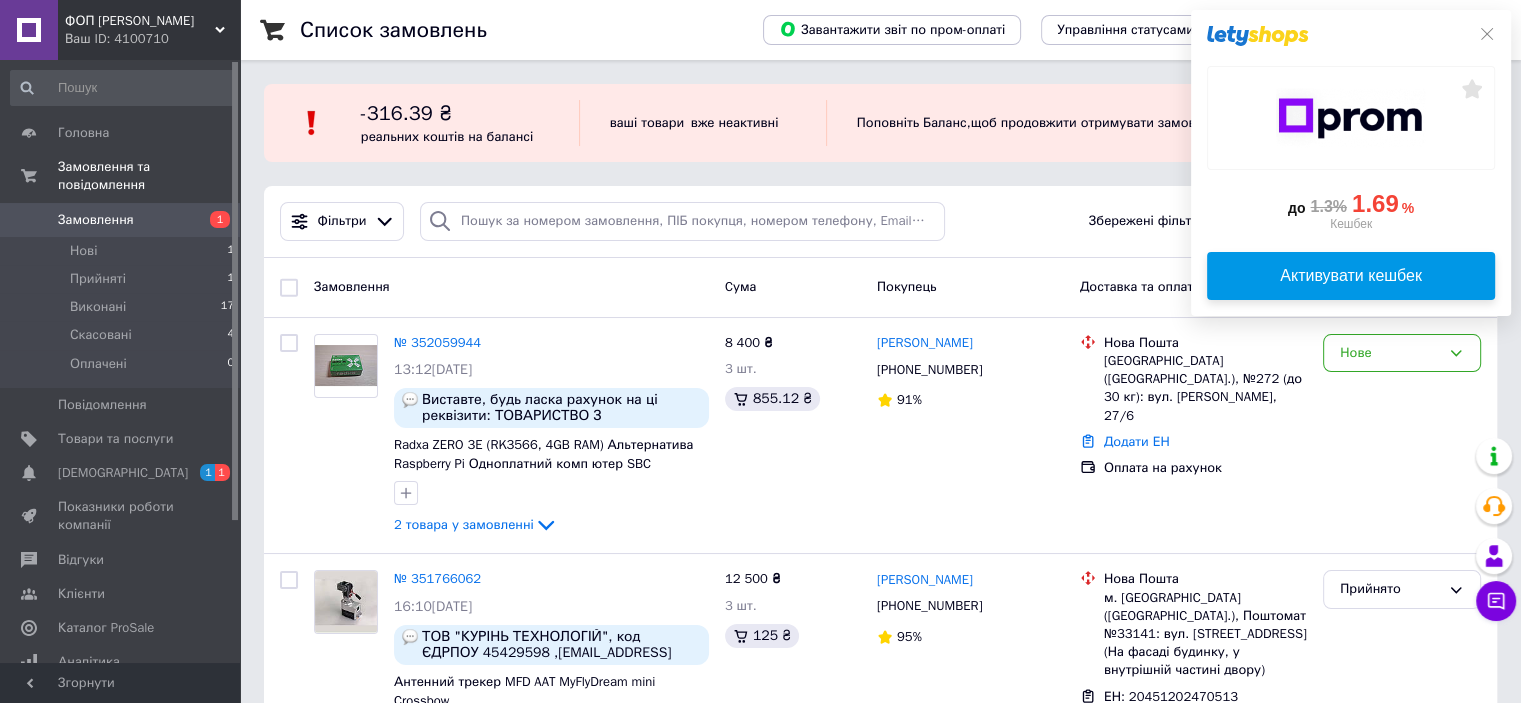 click on "Активувати кешбек" 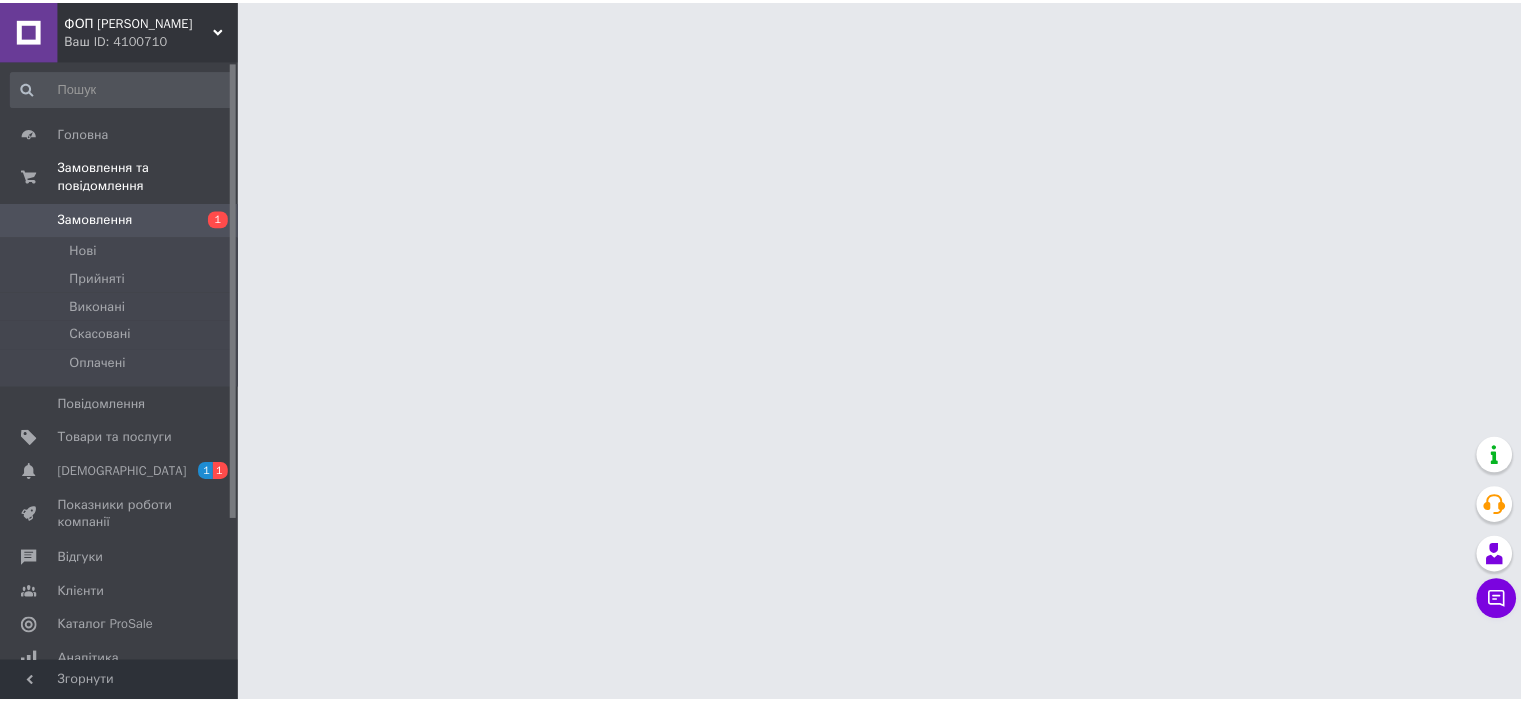 scroll, scrollTop: 0, scrollLeft: 0, axis: both 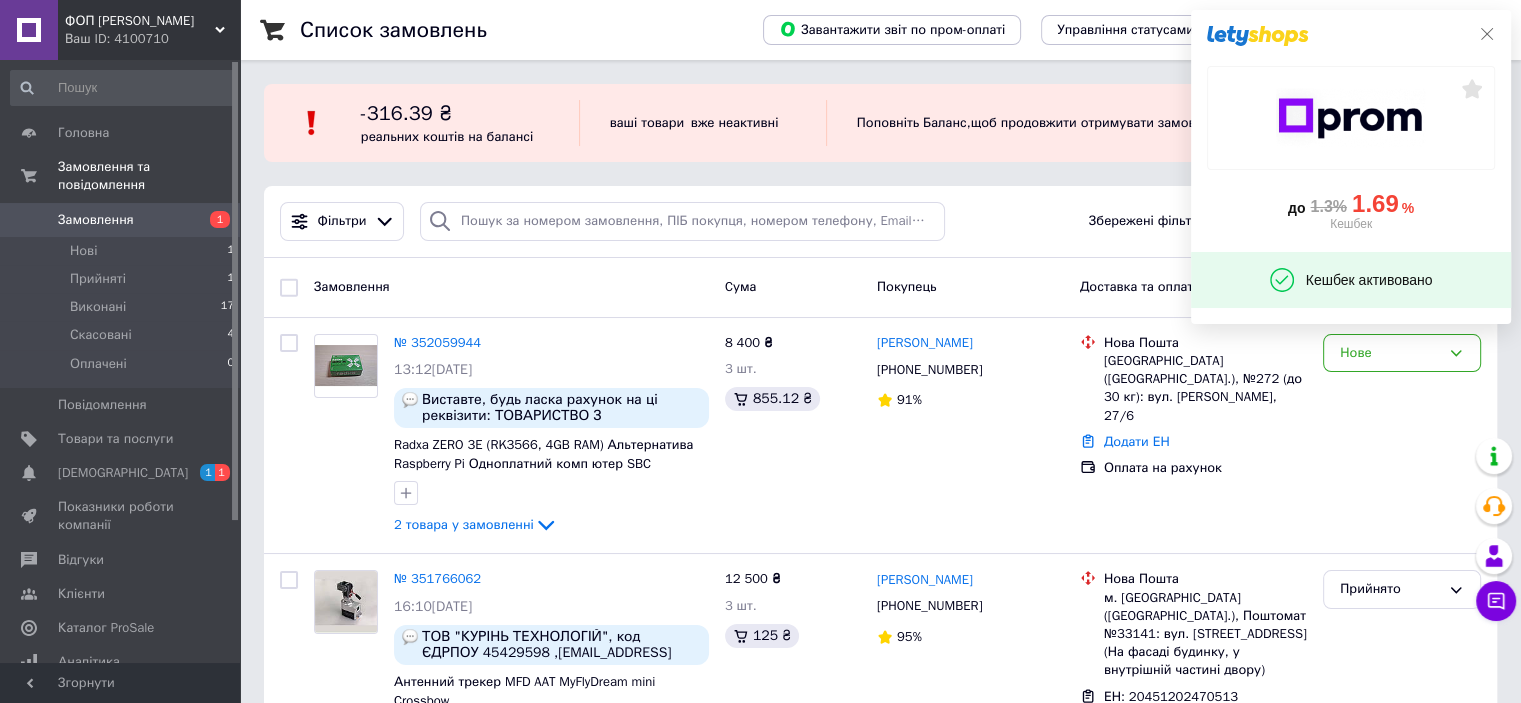 click 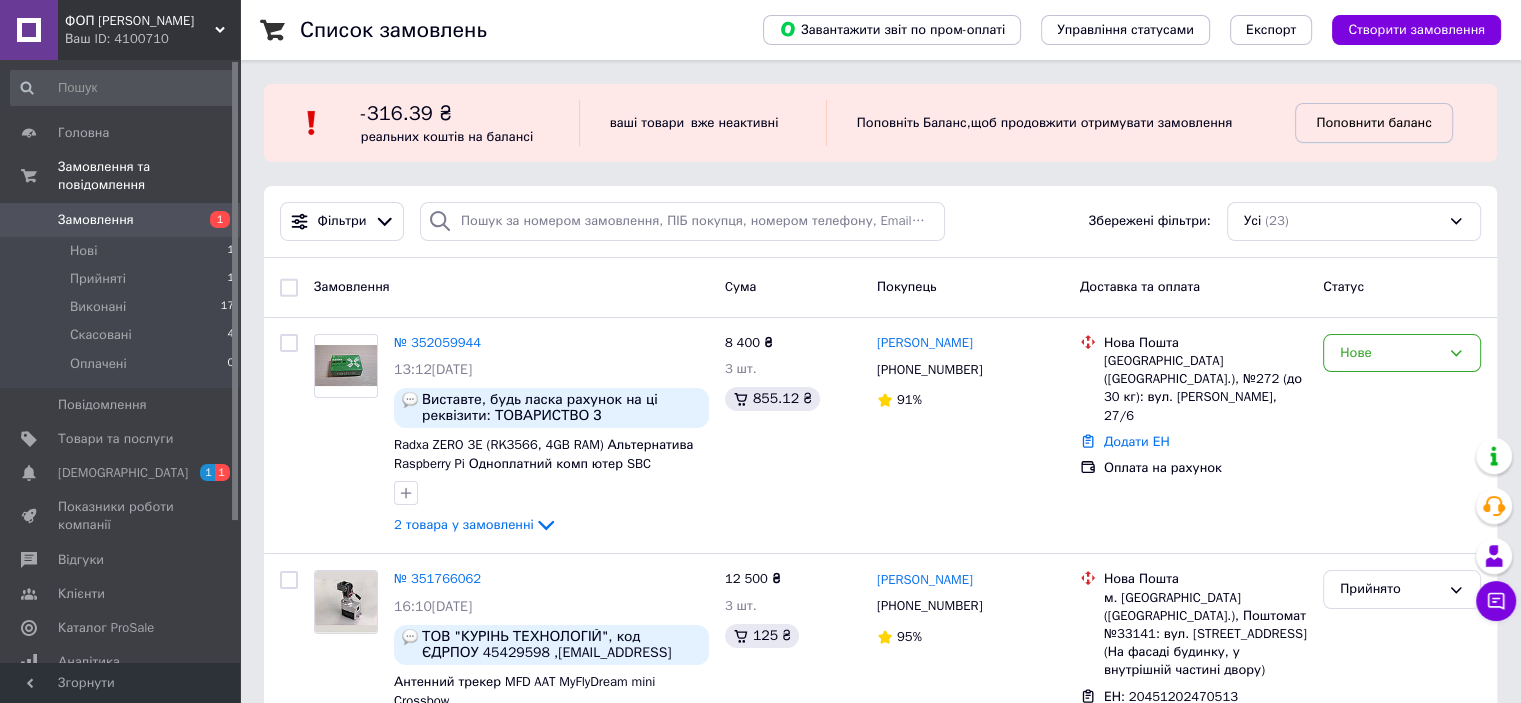 click on "Поповнити баланс" at bounding box center [1373, 122] 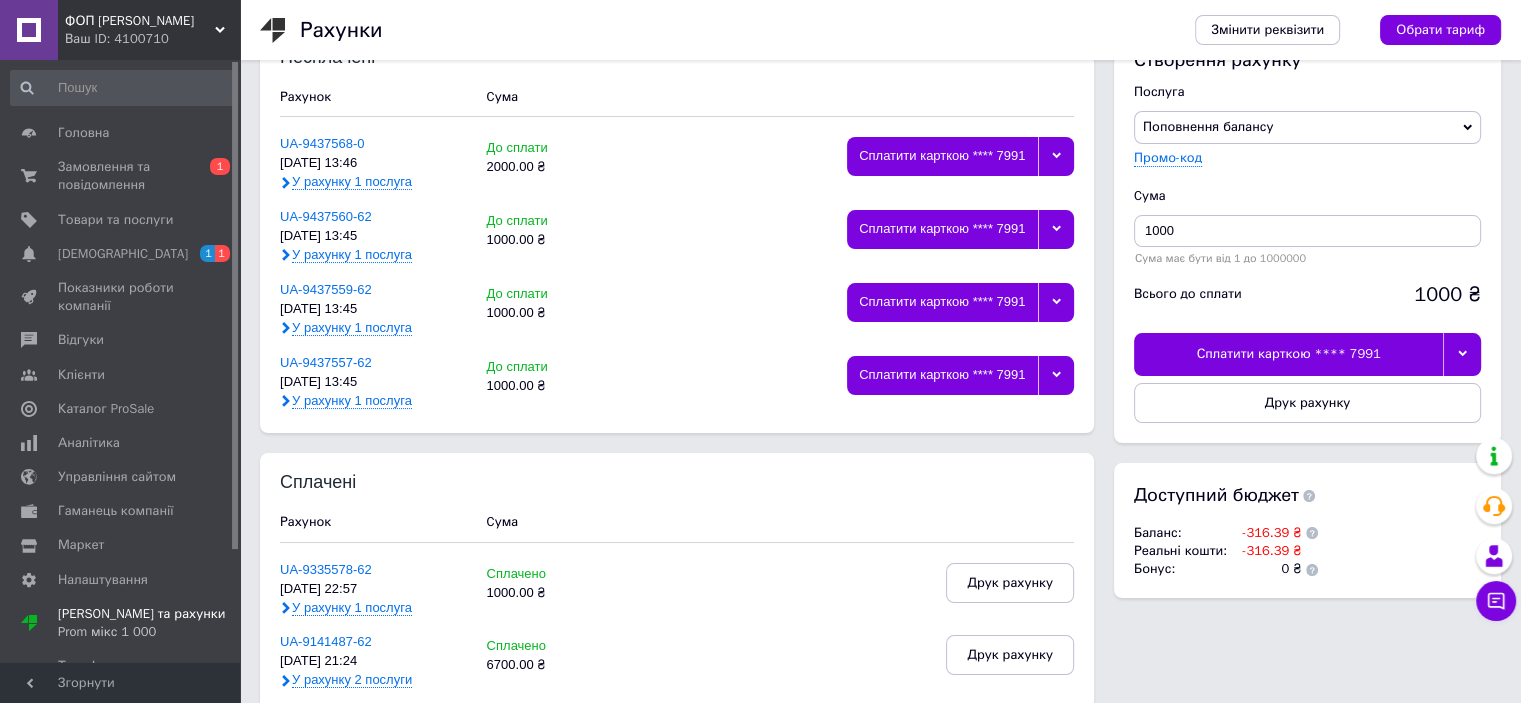 scroll, scrollTop: 100, scrollLeft: 0, axis: vertical 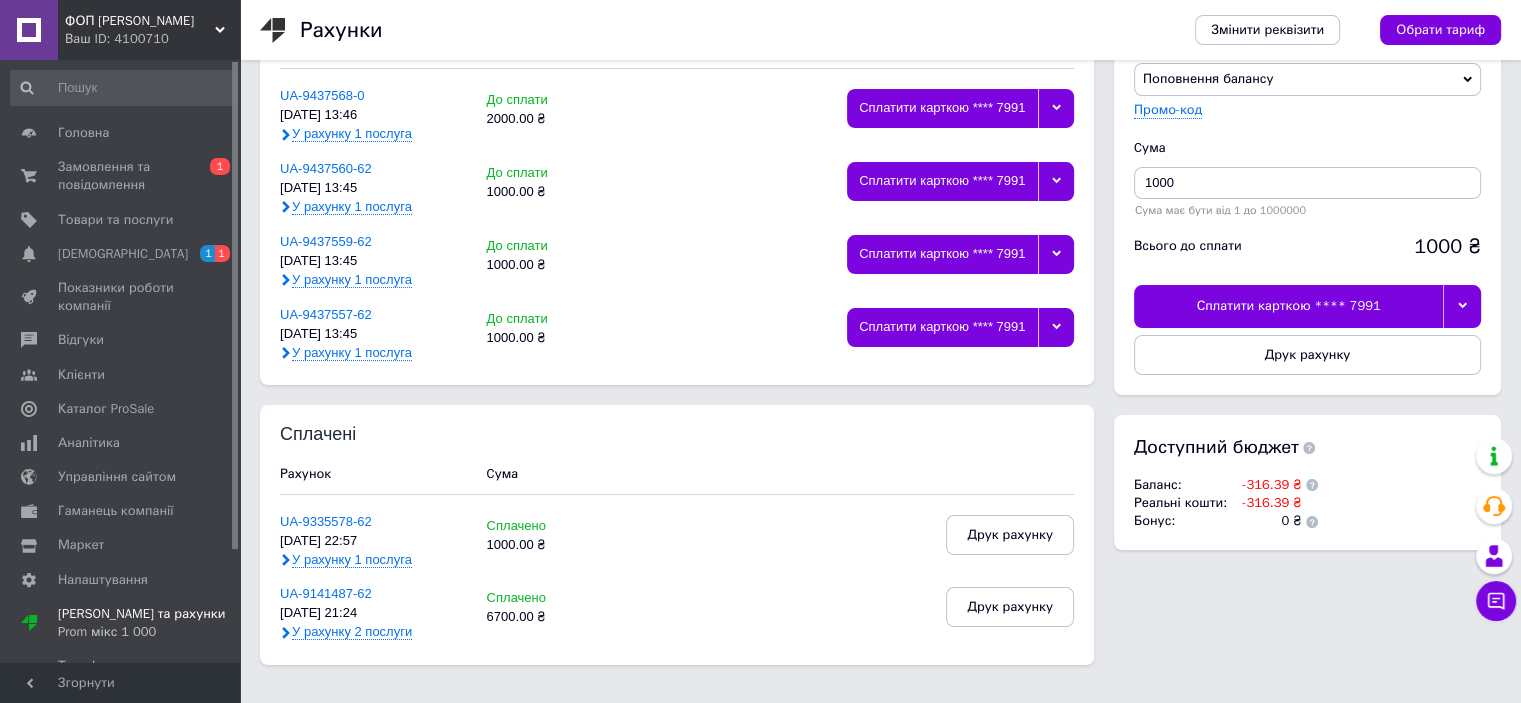 click on "Сплатити карткою  **** 7991" at bounding box center [942, 327] 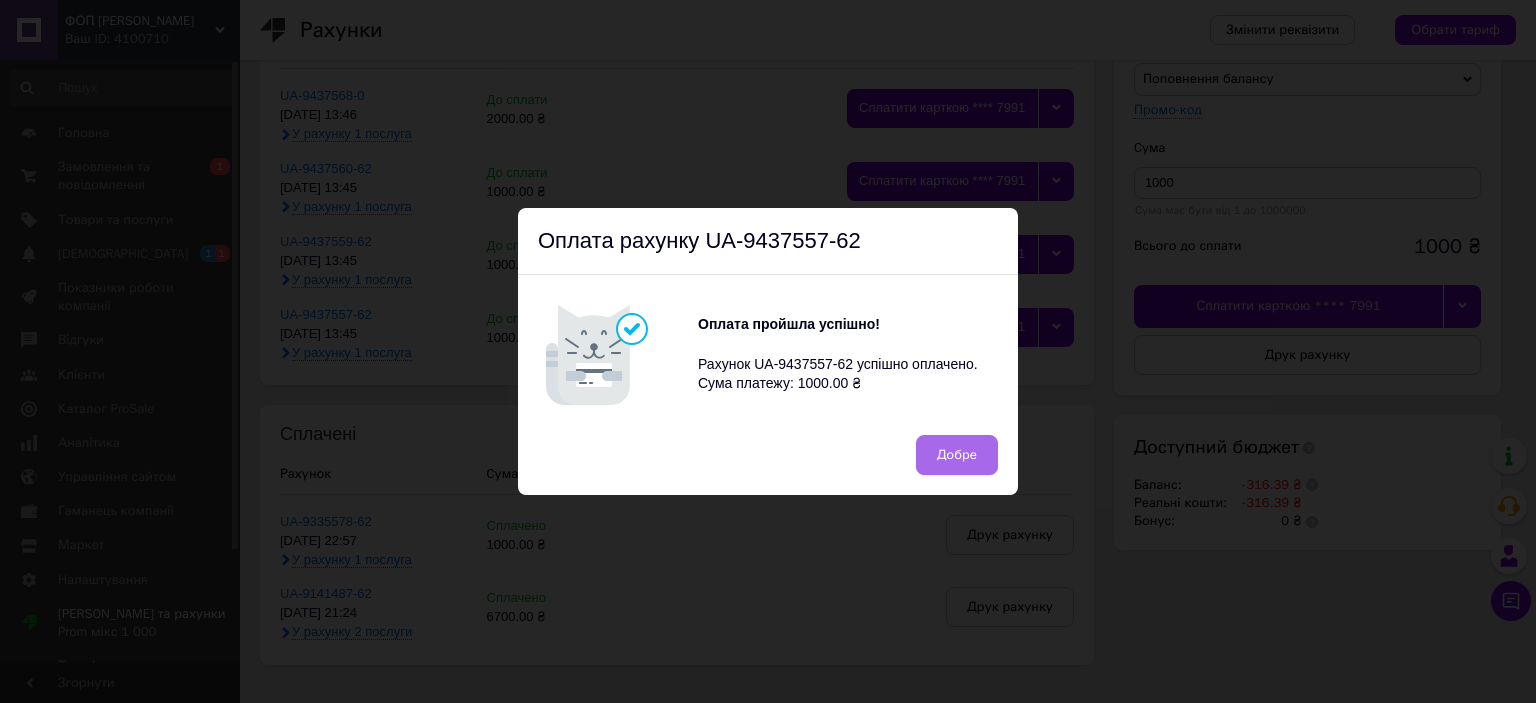 click on "Добре" at bounding box center [957, 455] 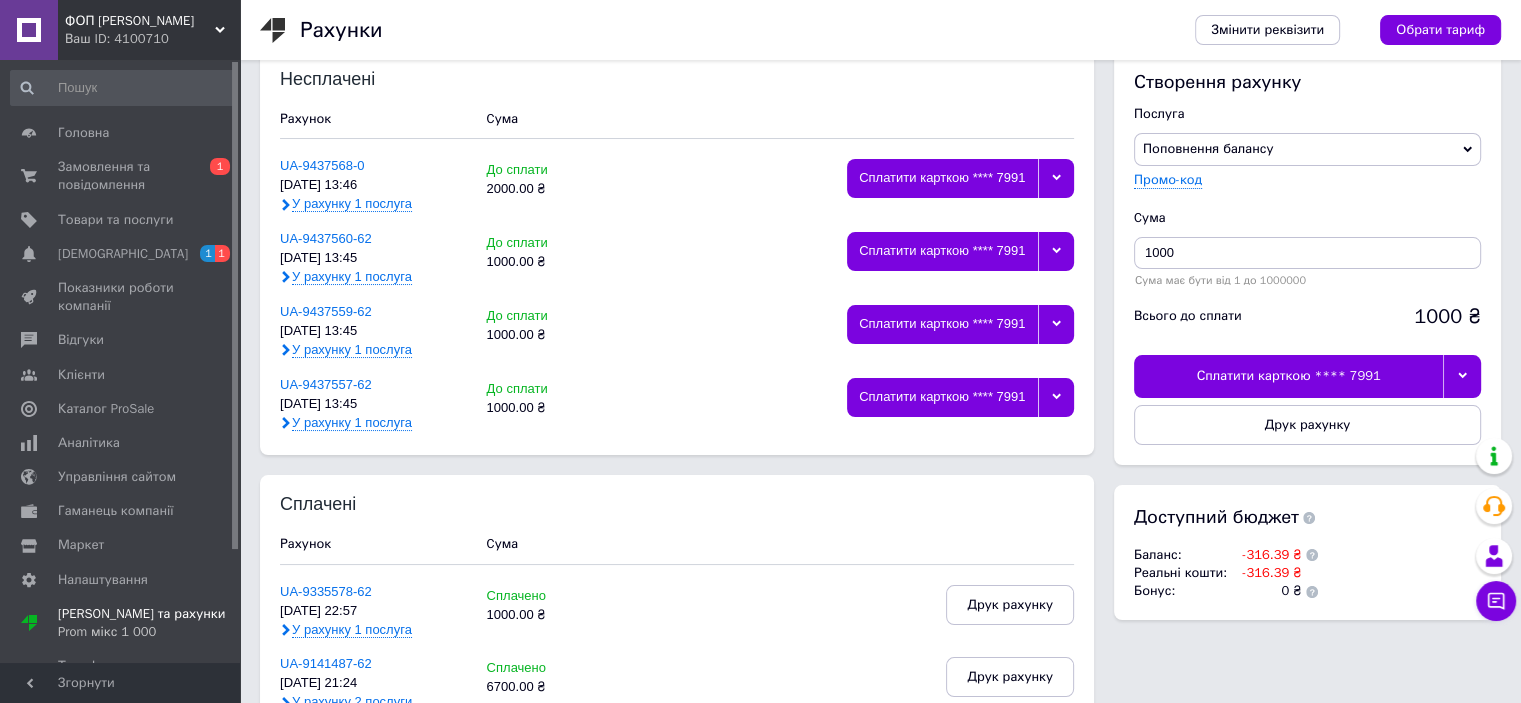 scroll, scrollTop: 0, scrollLeft: 0, axis: both 